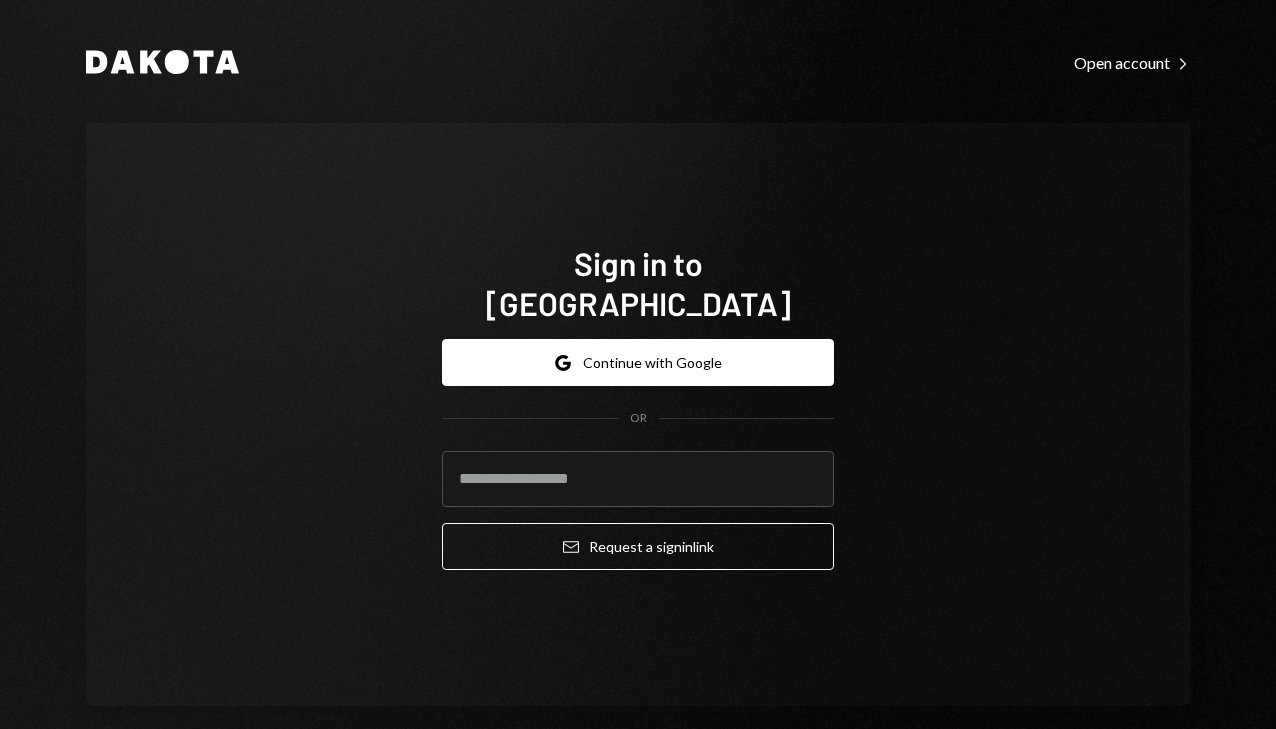 scroll, scrollTop: 0, scrollLeft: 0, axis: both 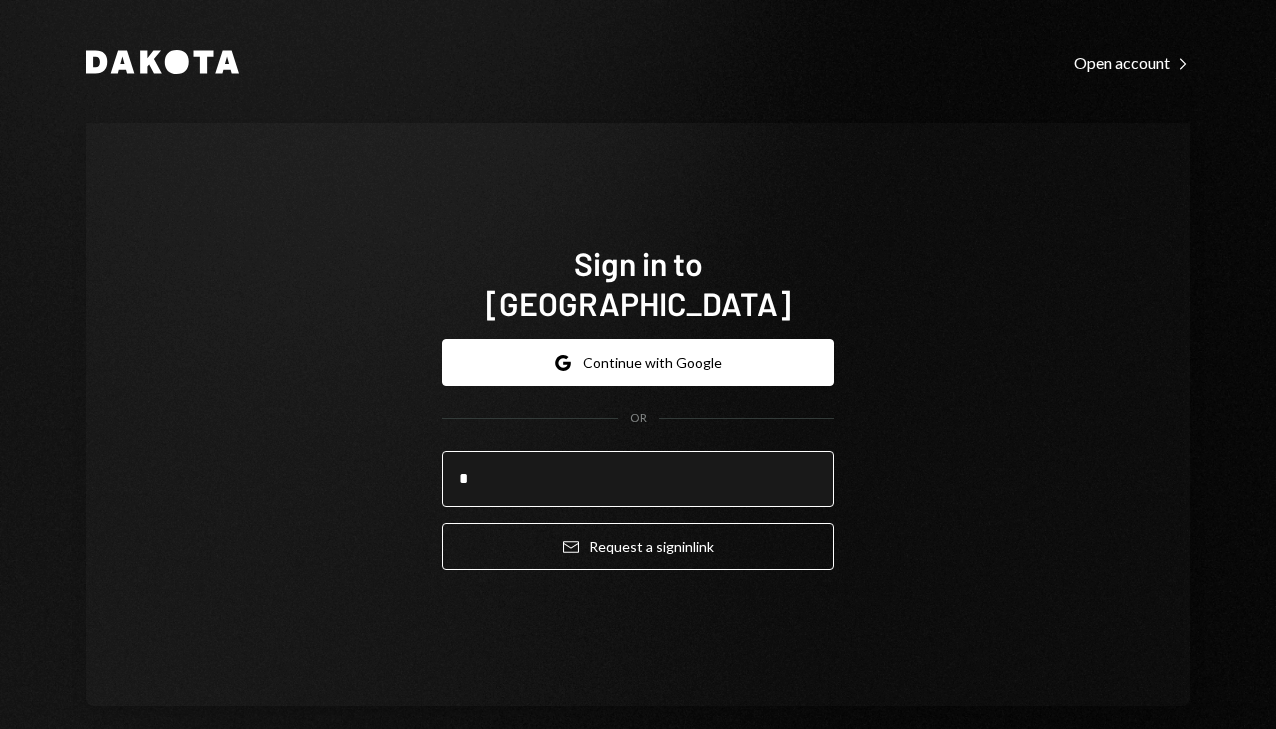 type on "**********" 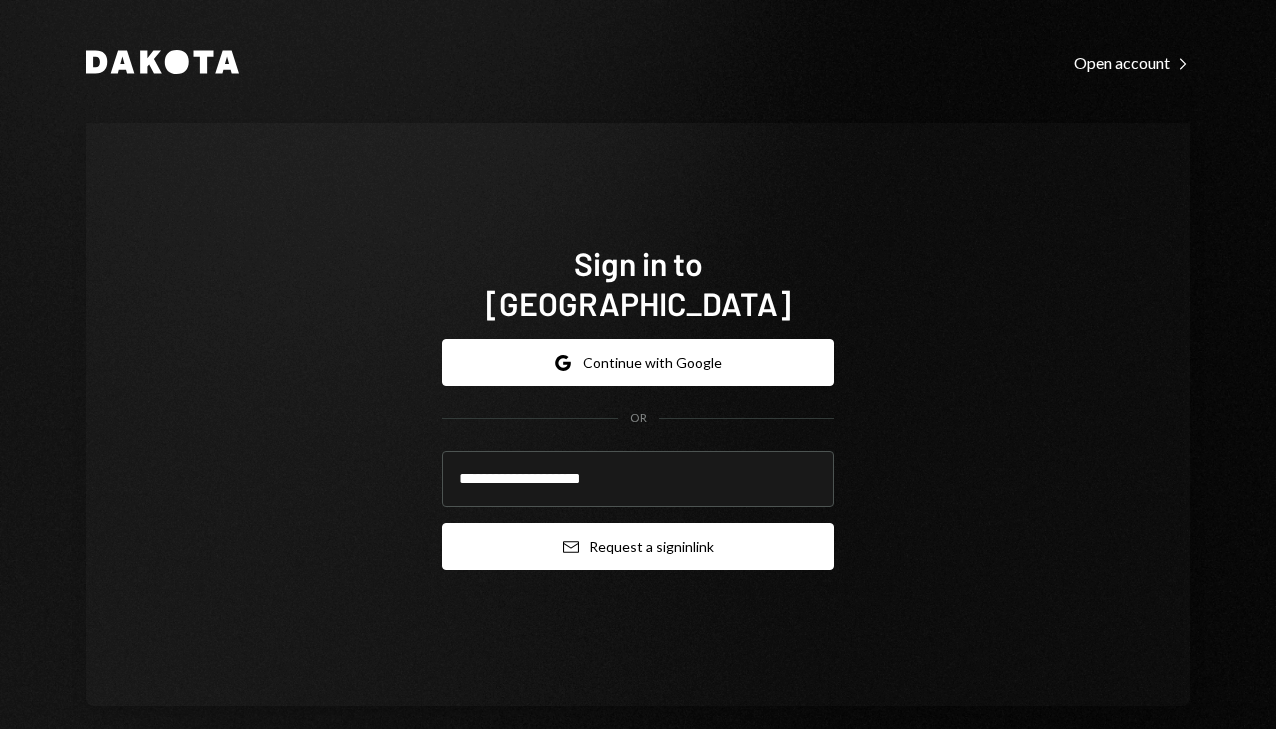 click on "Email Request a sign  in  link" at bounding box center (638, 546) 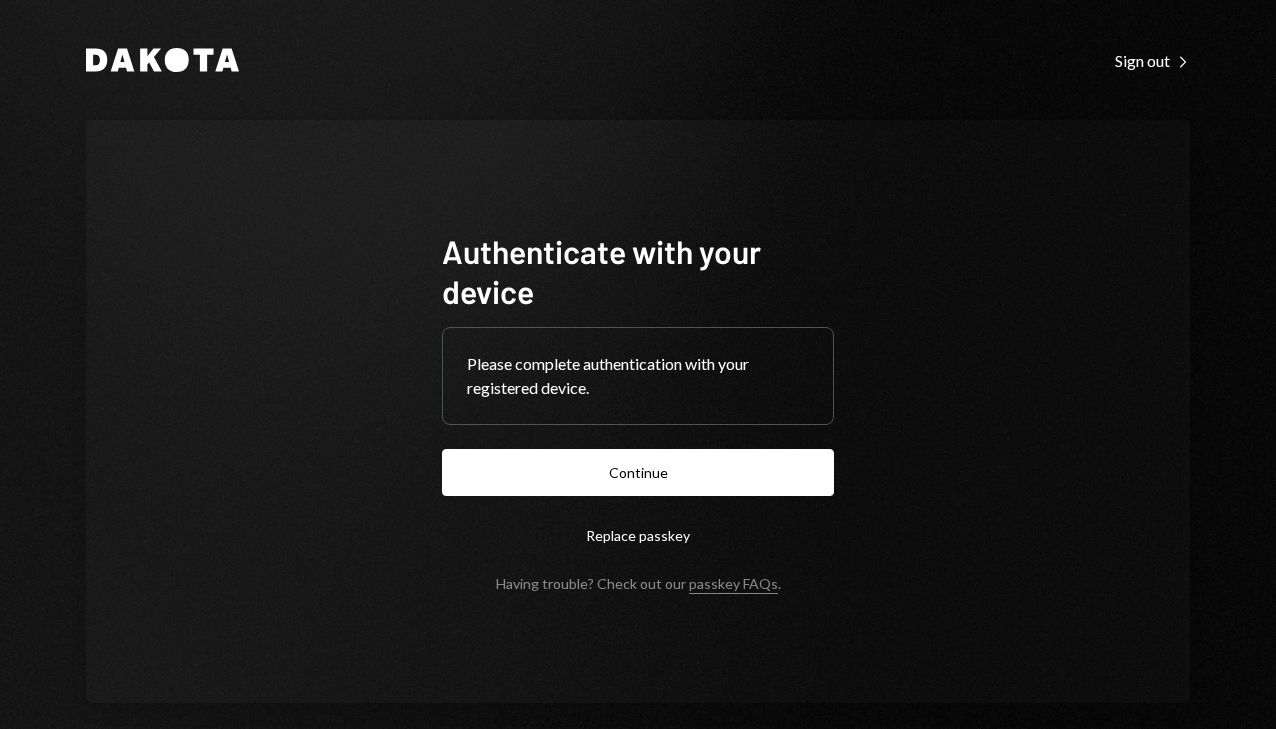 scroll, scrollTop: 0, scrollLeft: 0, axis: both 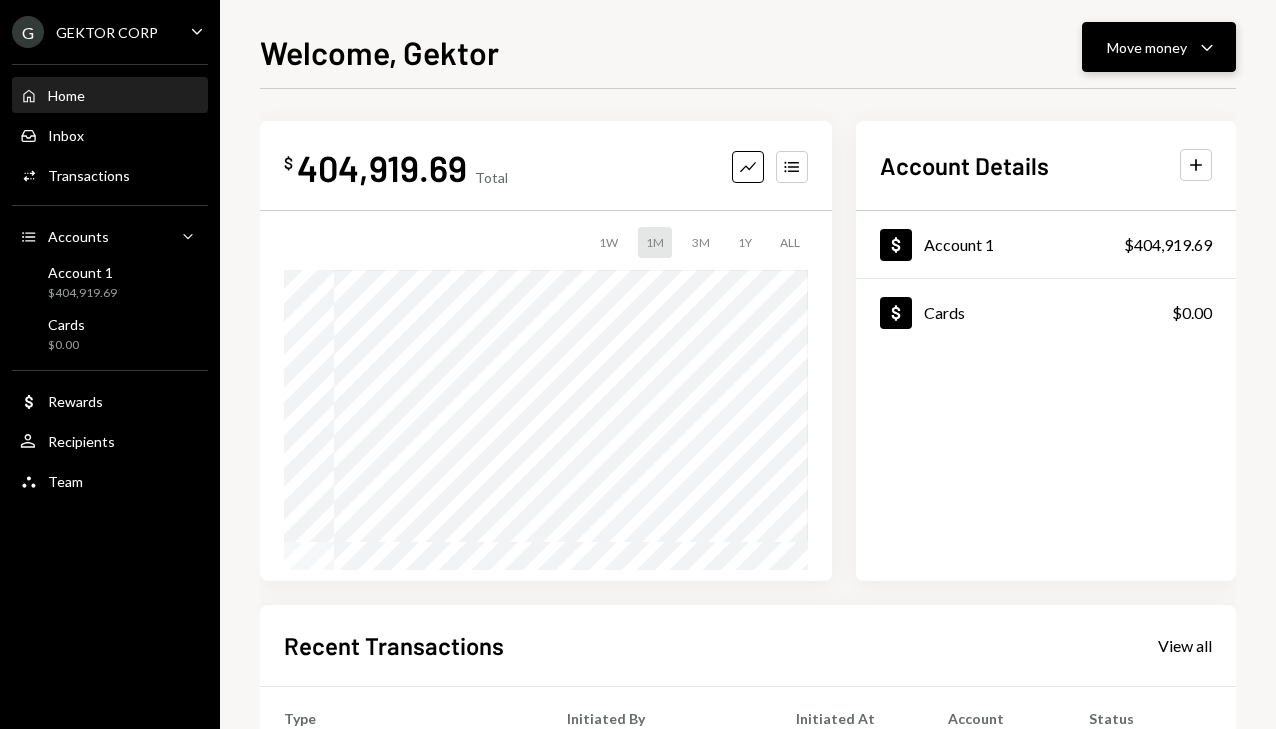 click on "Caret Down" 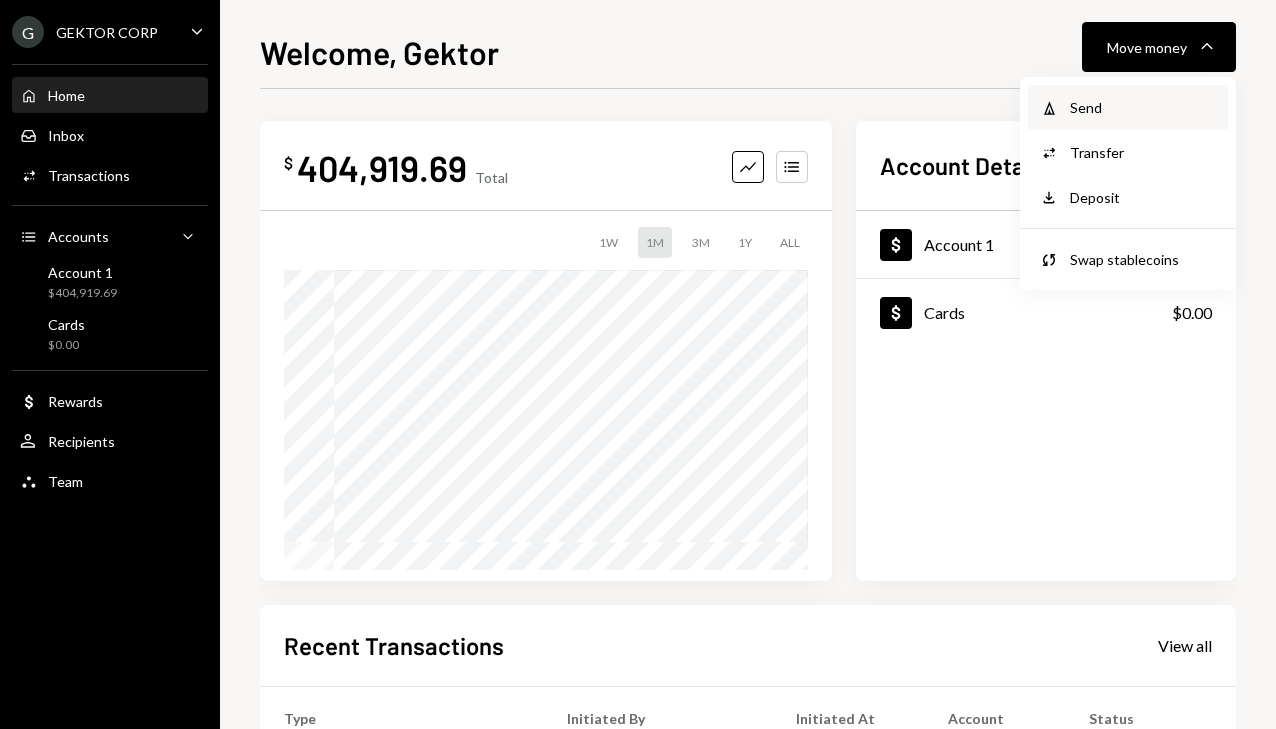 click on "Send" at bounding box center [1143, 107] 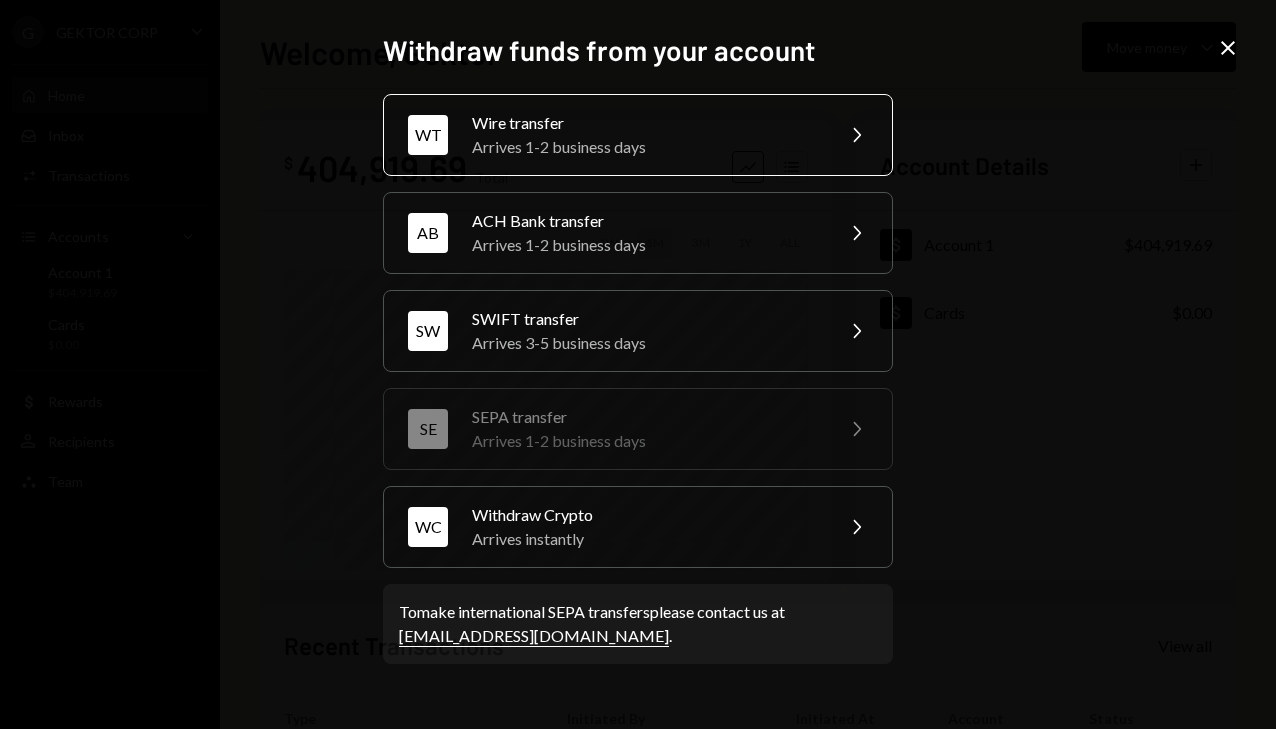 click on "Arrives 1-2 business days" at bounding box center (646, 147) 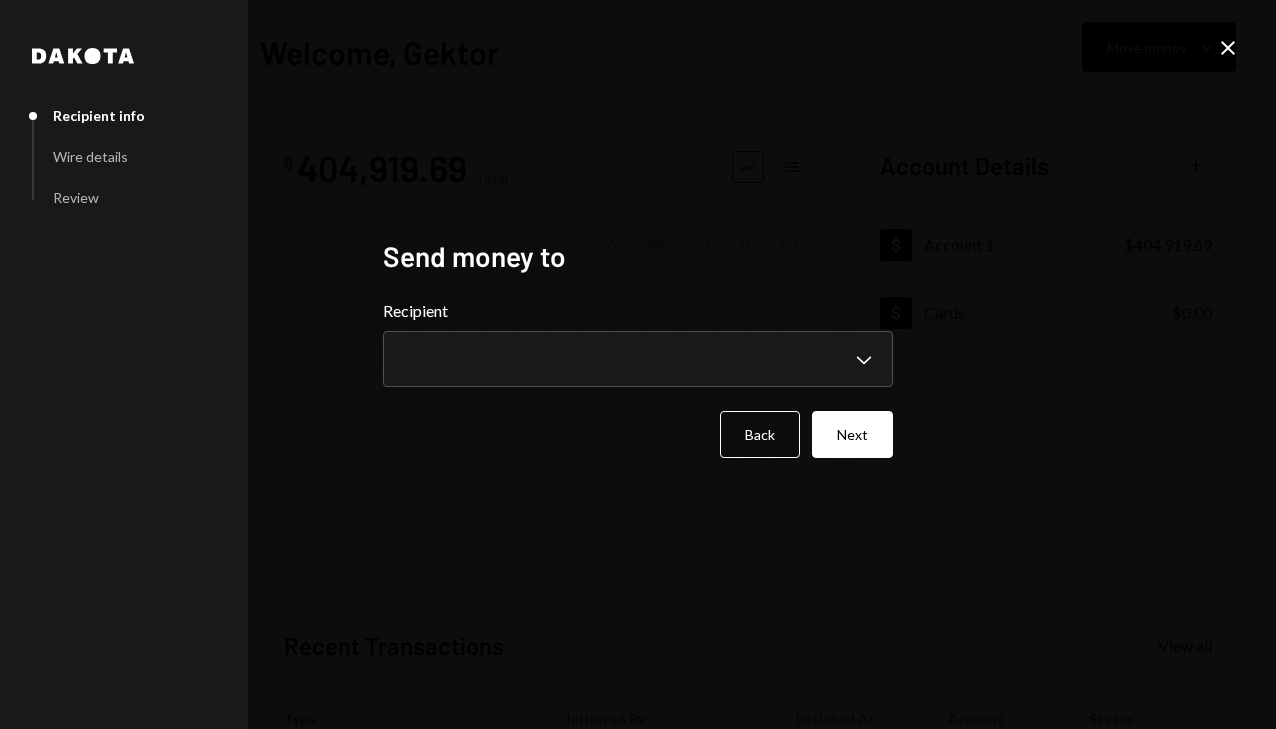 click on "**********" at bounding box center [638, 343] 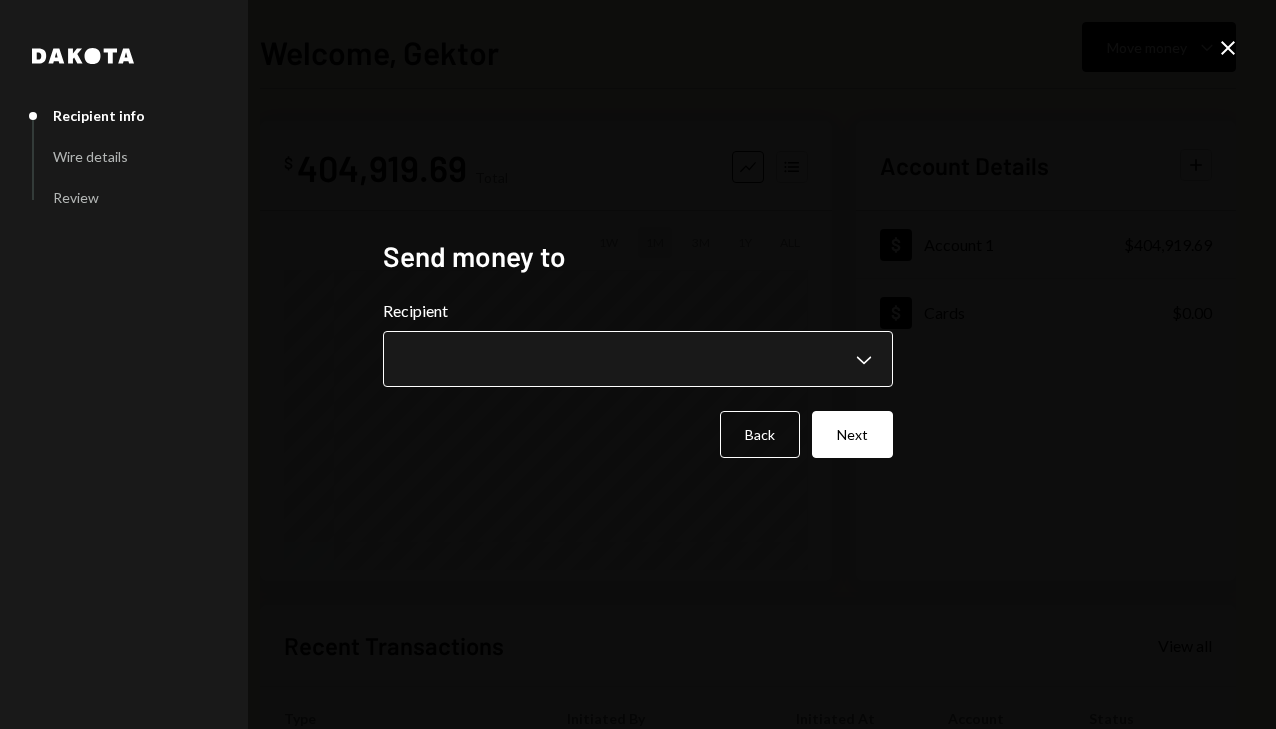 click on "**********" at bounding box center (638, 364) 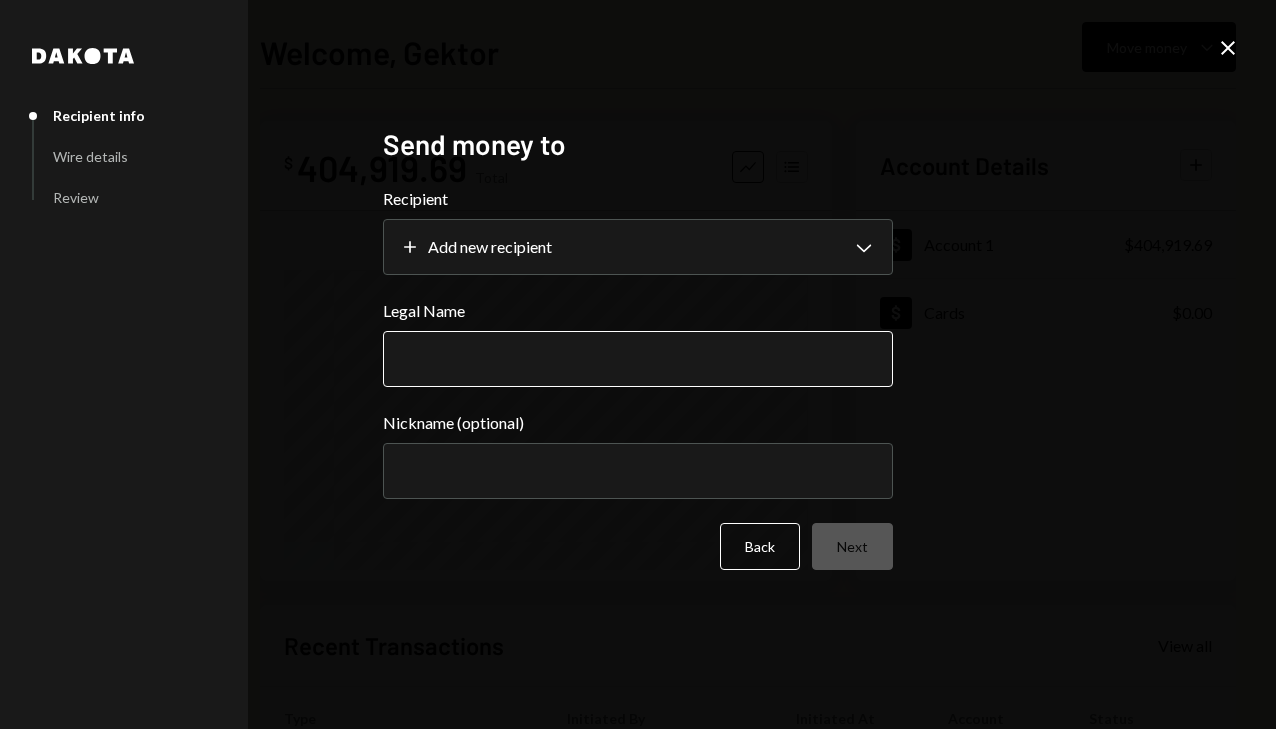 click on "Legal Name" at bounding box center [638, 359] 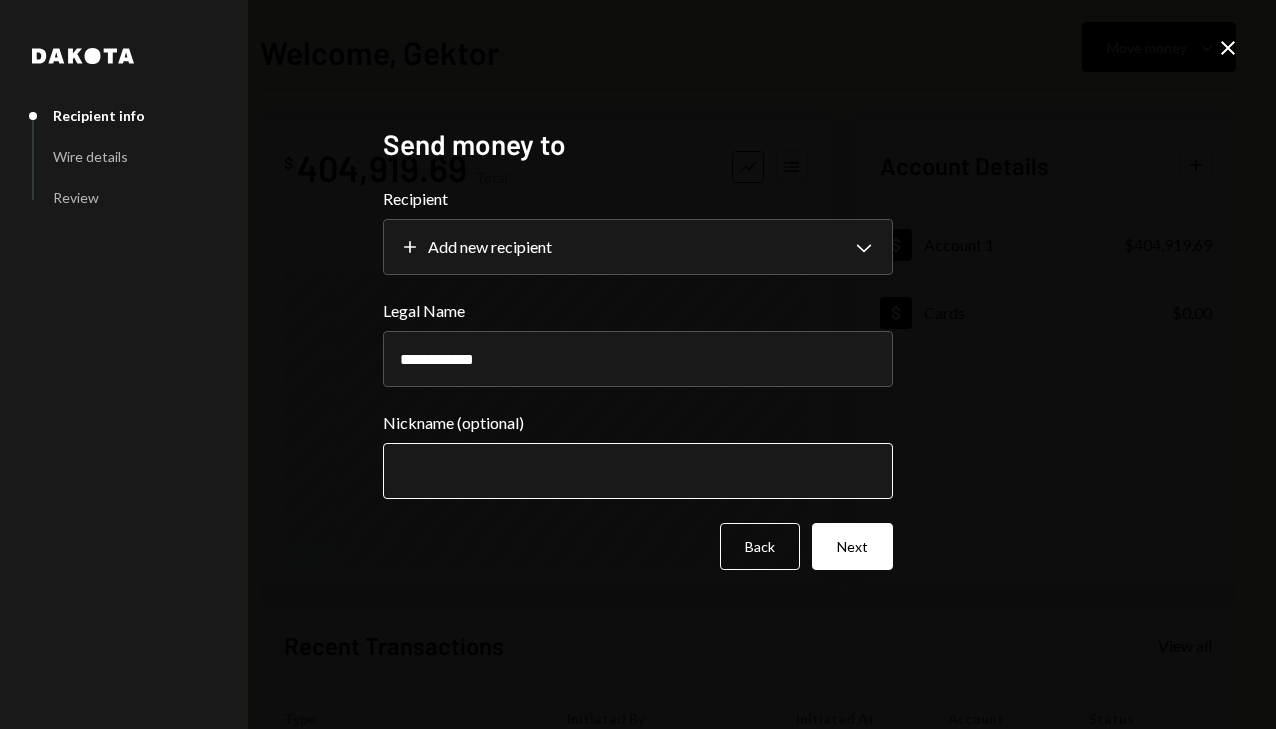 type on "**********" 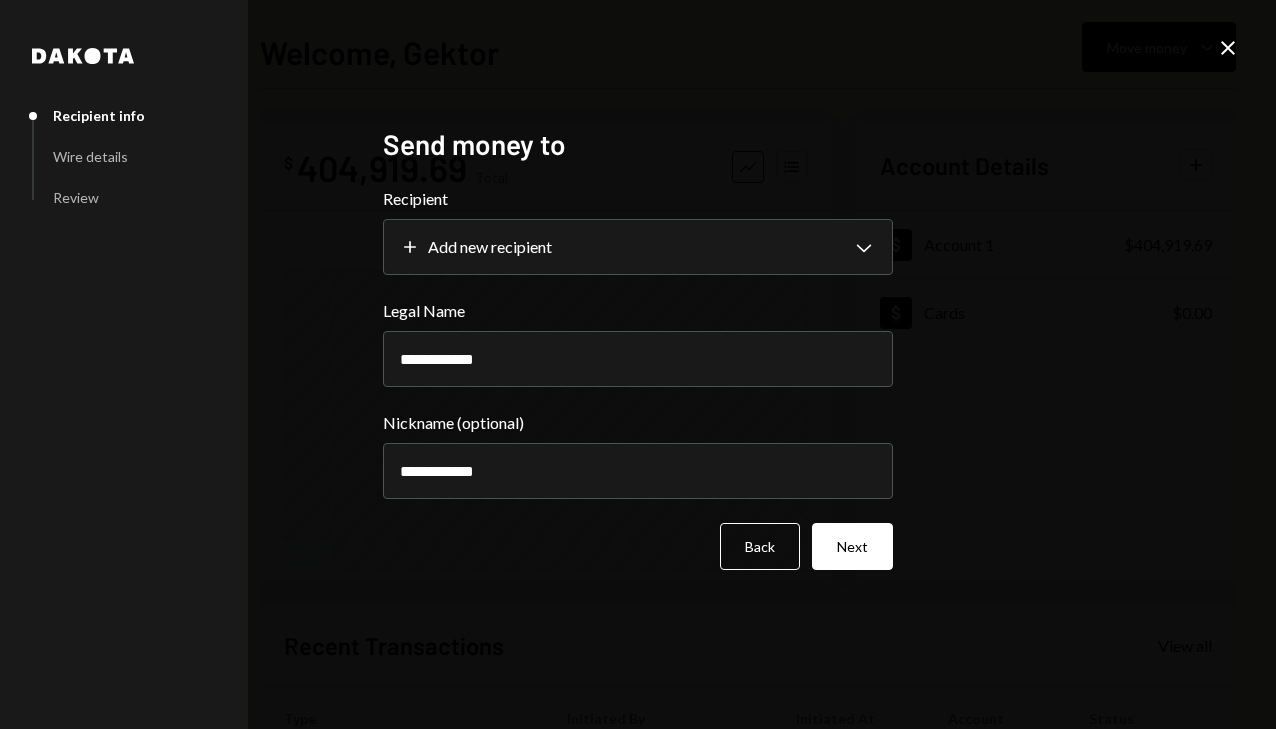type on "**********" 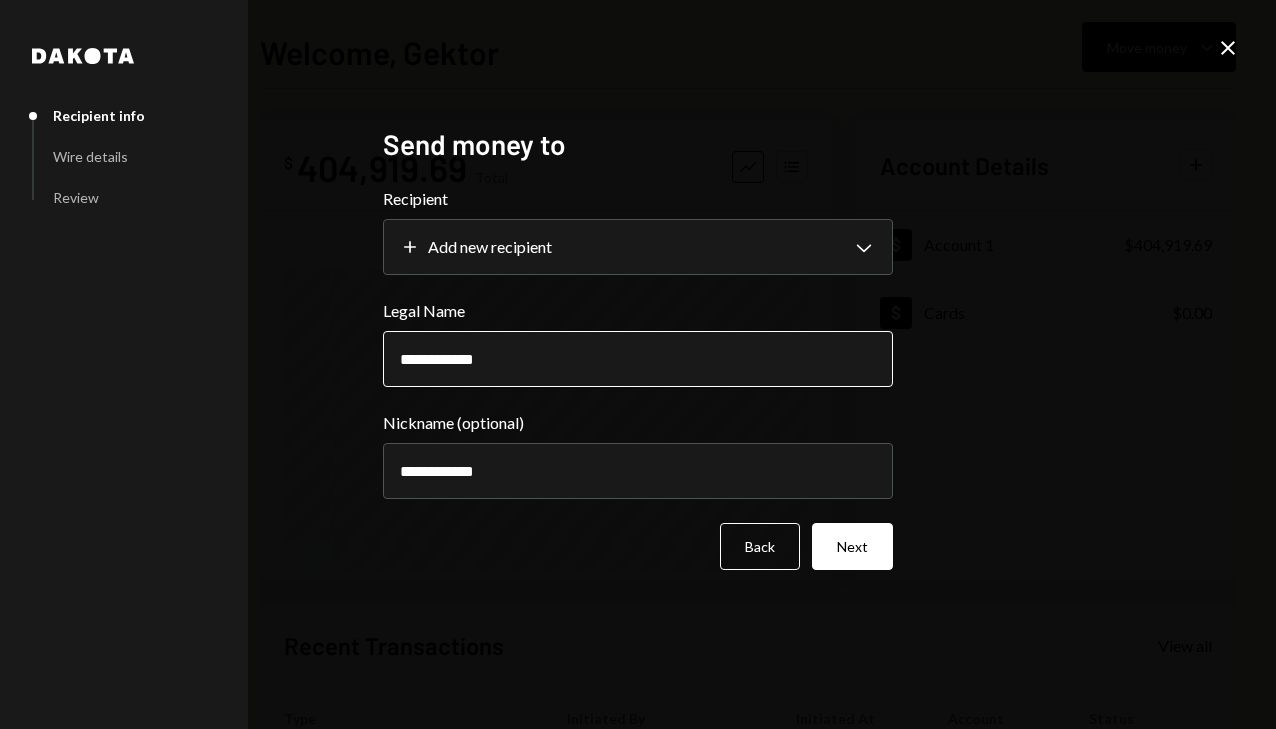 click on "**********" at bounding box center [638, 359] 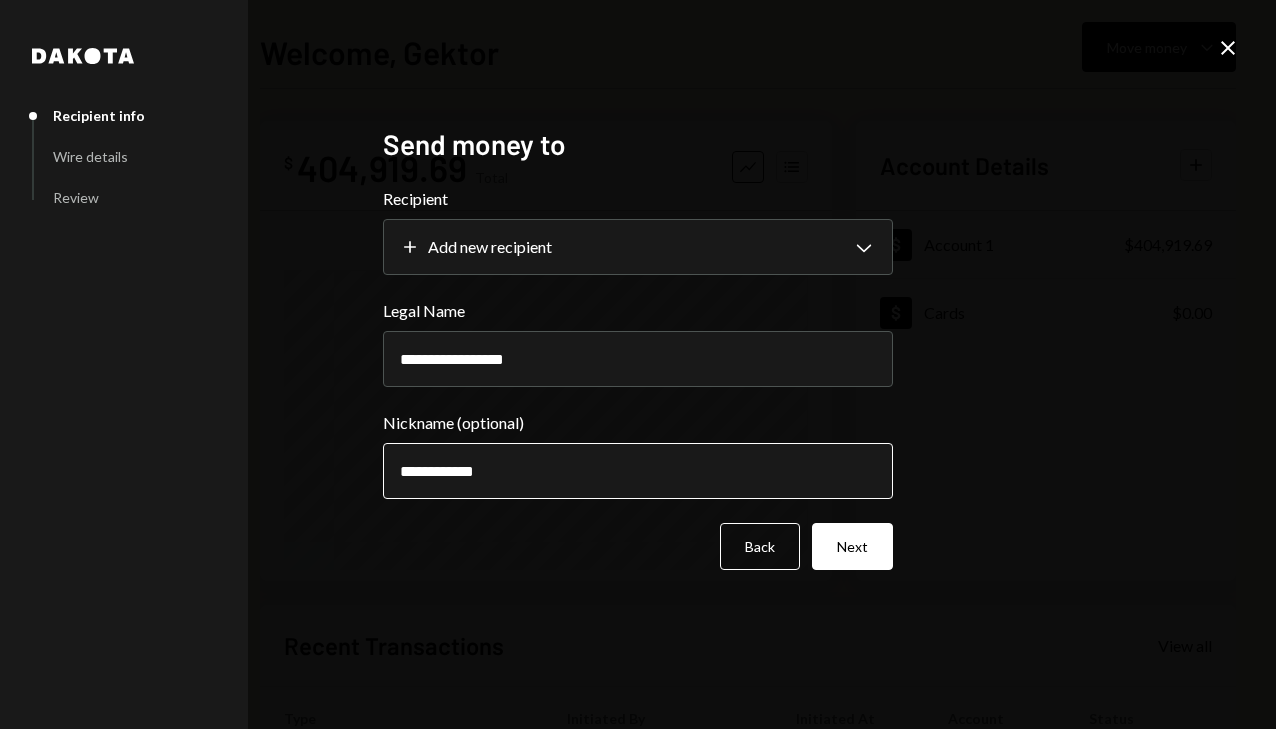 type on "**********" 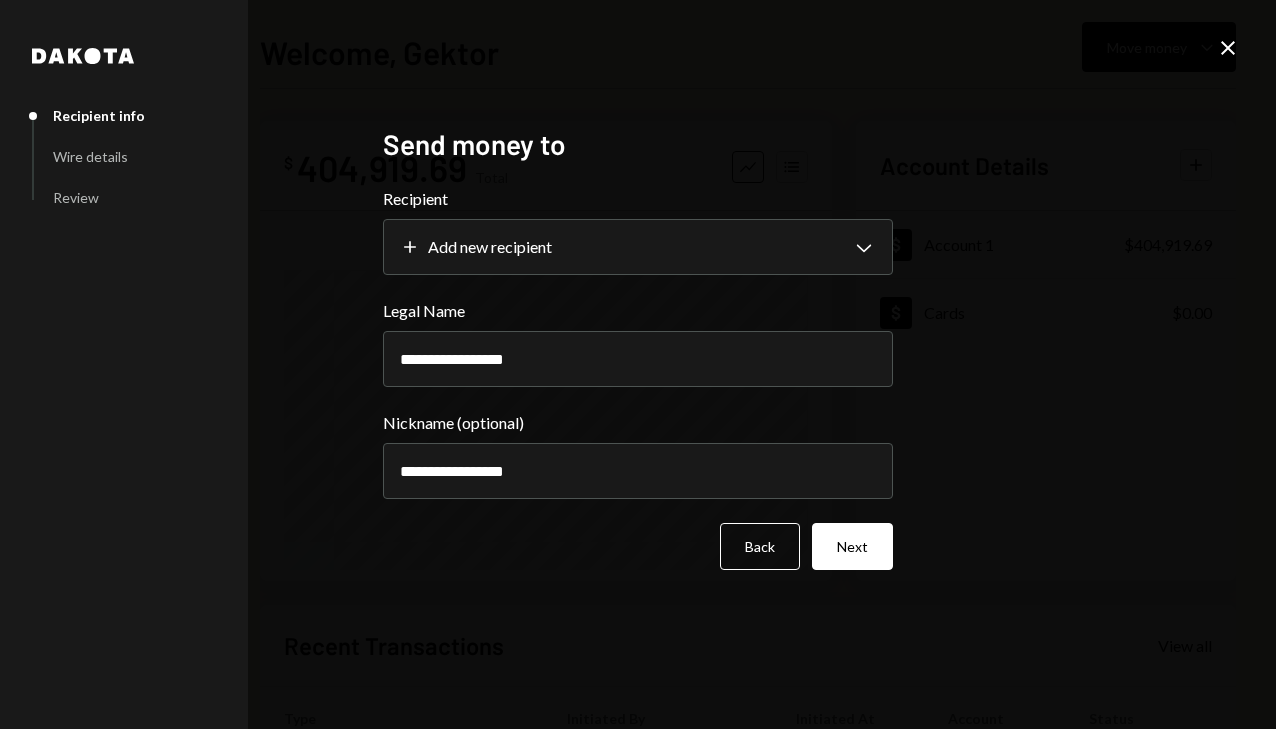 type on "**********" 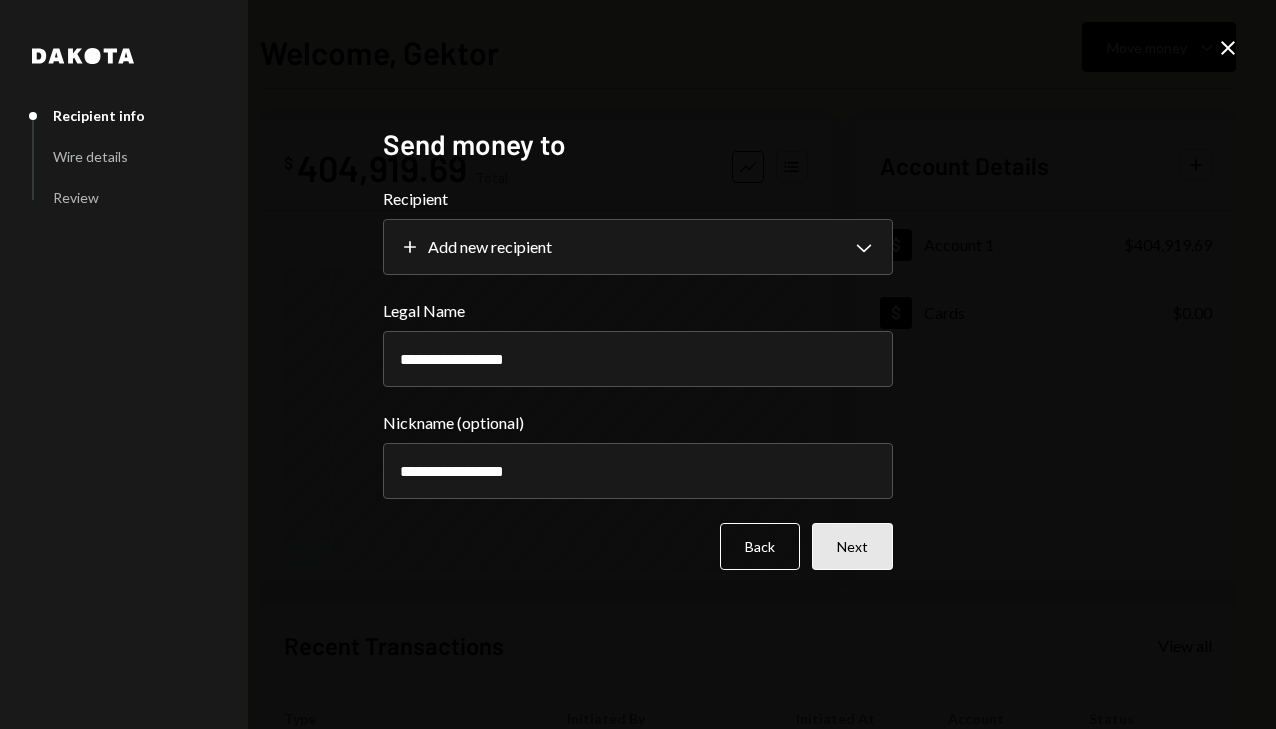 click on "Next" at bounding box center (852, 546) 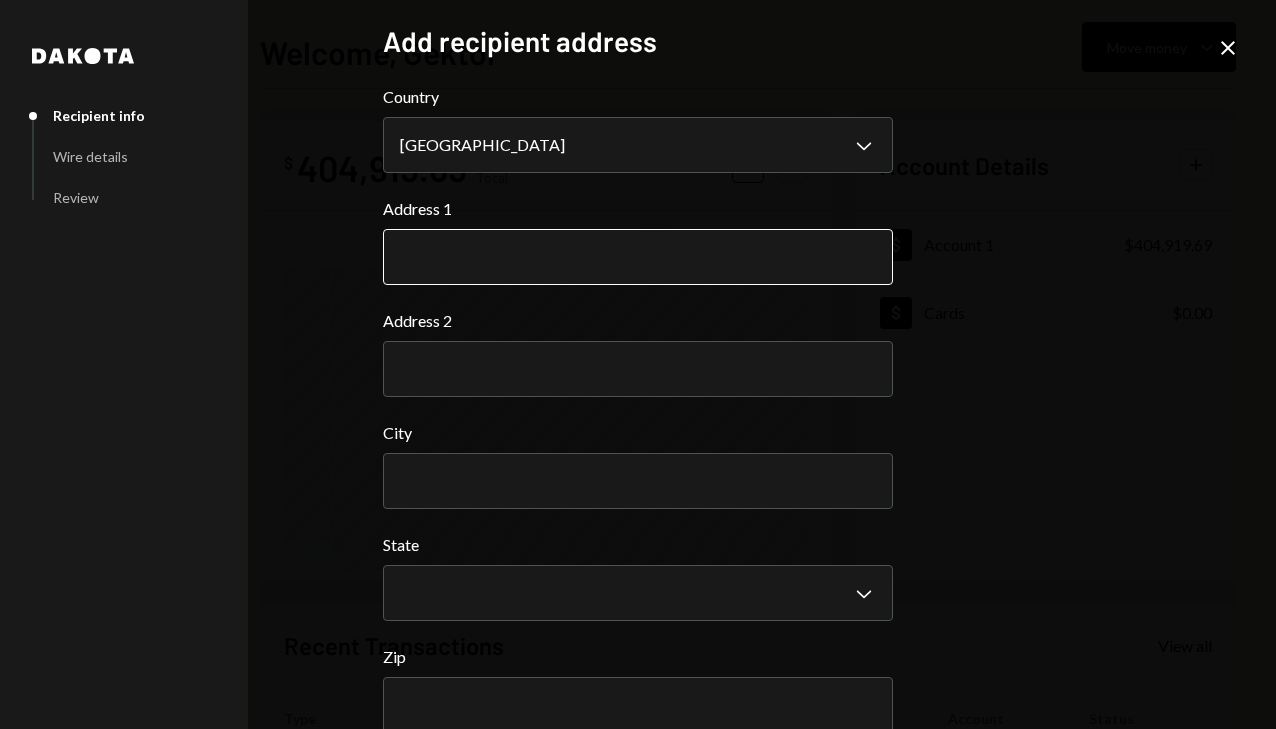 click on "Address 1" at bounding box center (638, 257) 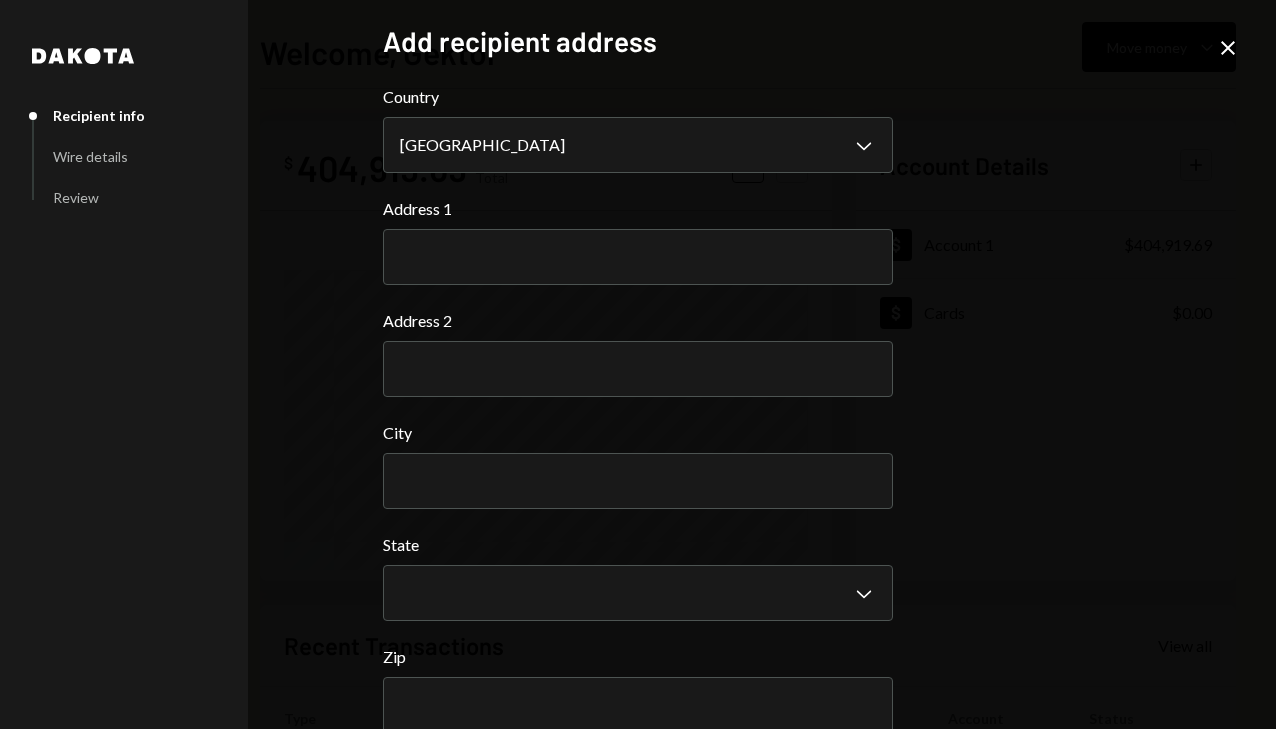 paste on "**********" 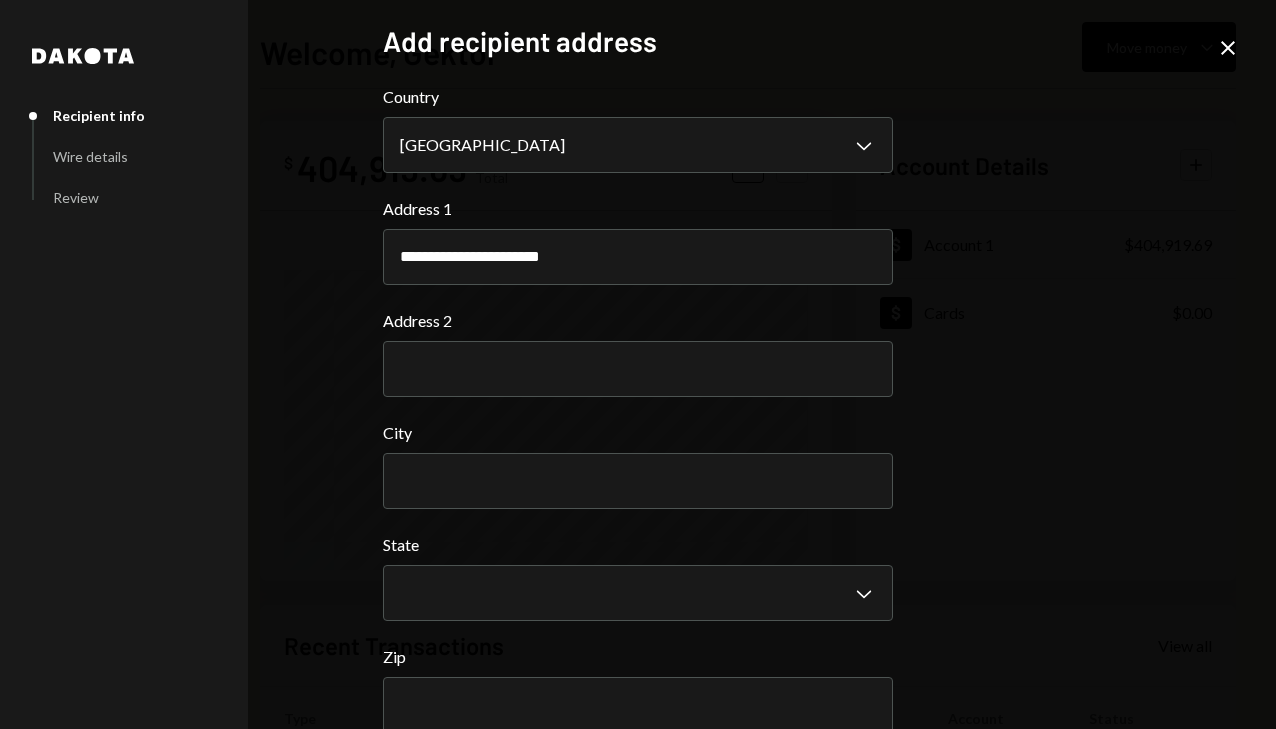 type on "**********" 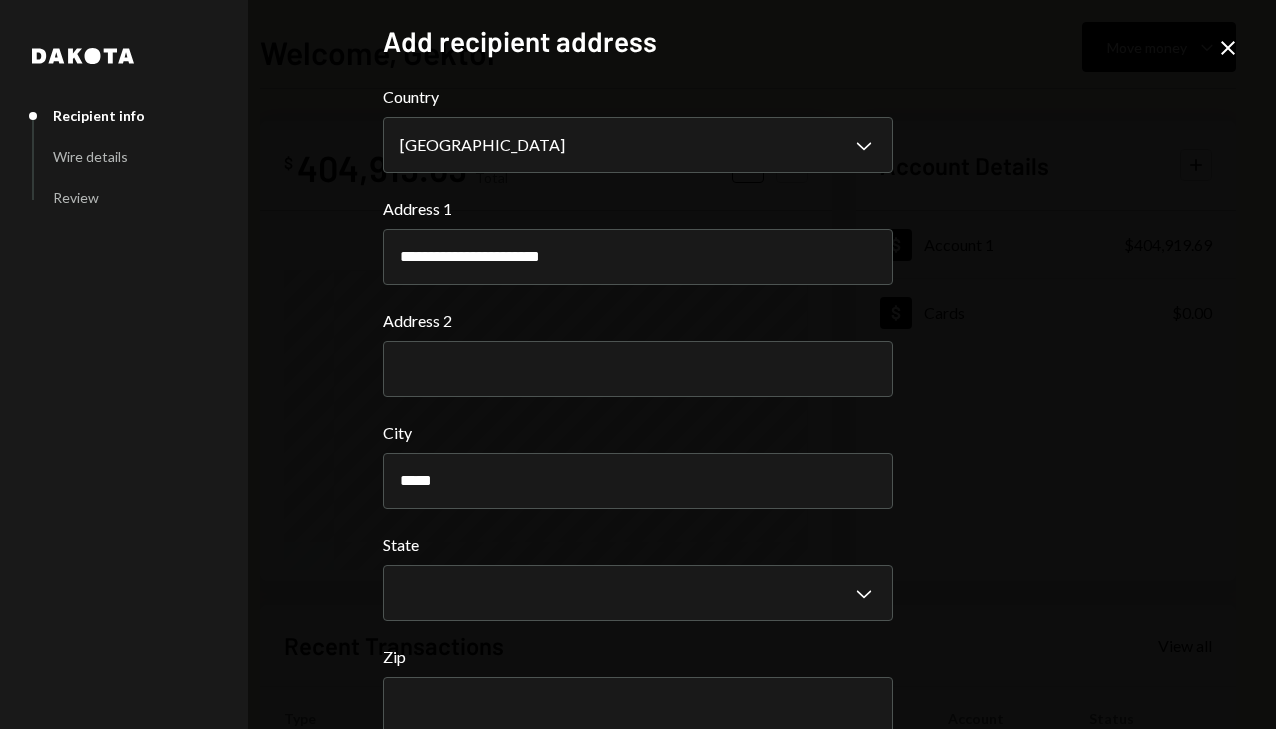type on "*****" 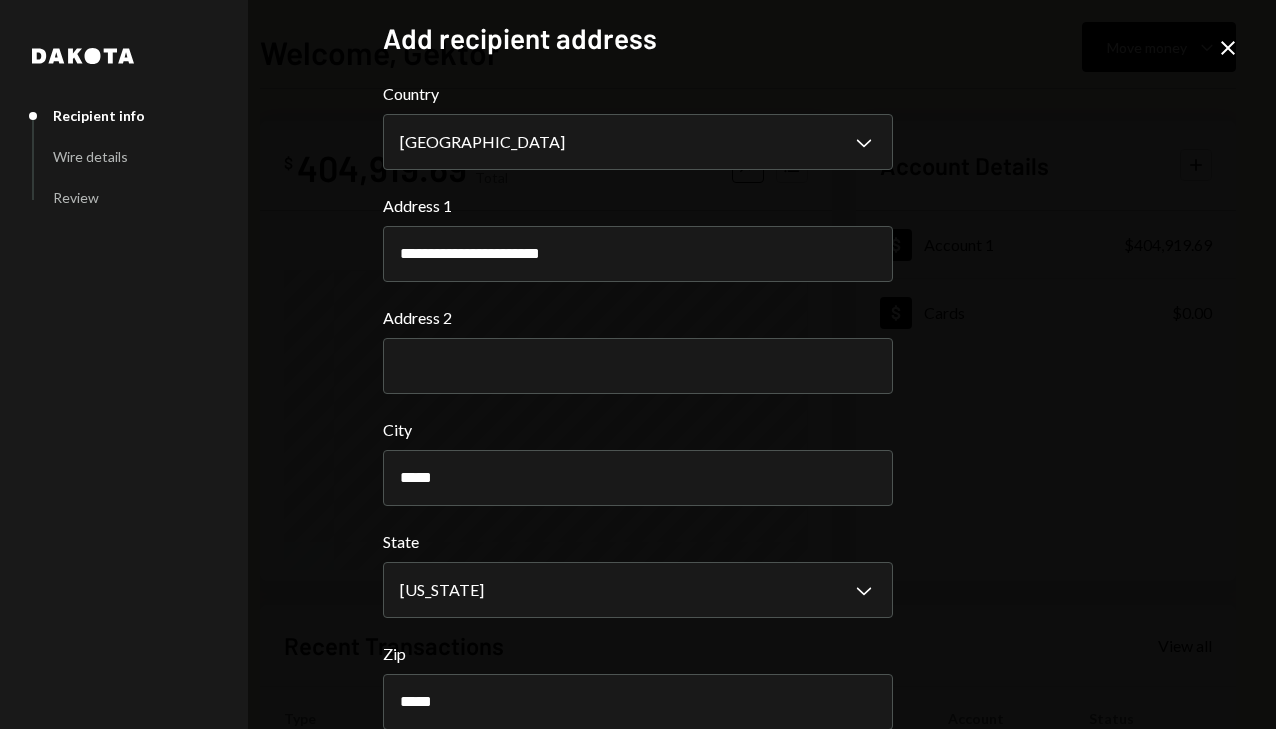 scroll, scrollTop: 106, scrollLeft: 0, axis: vertical 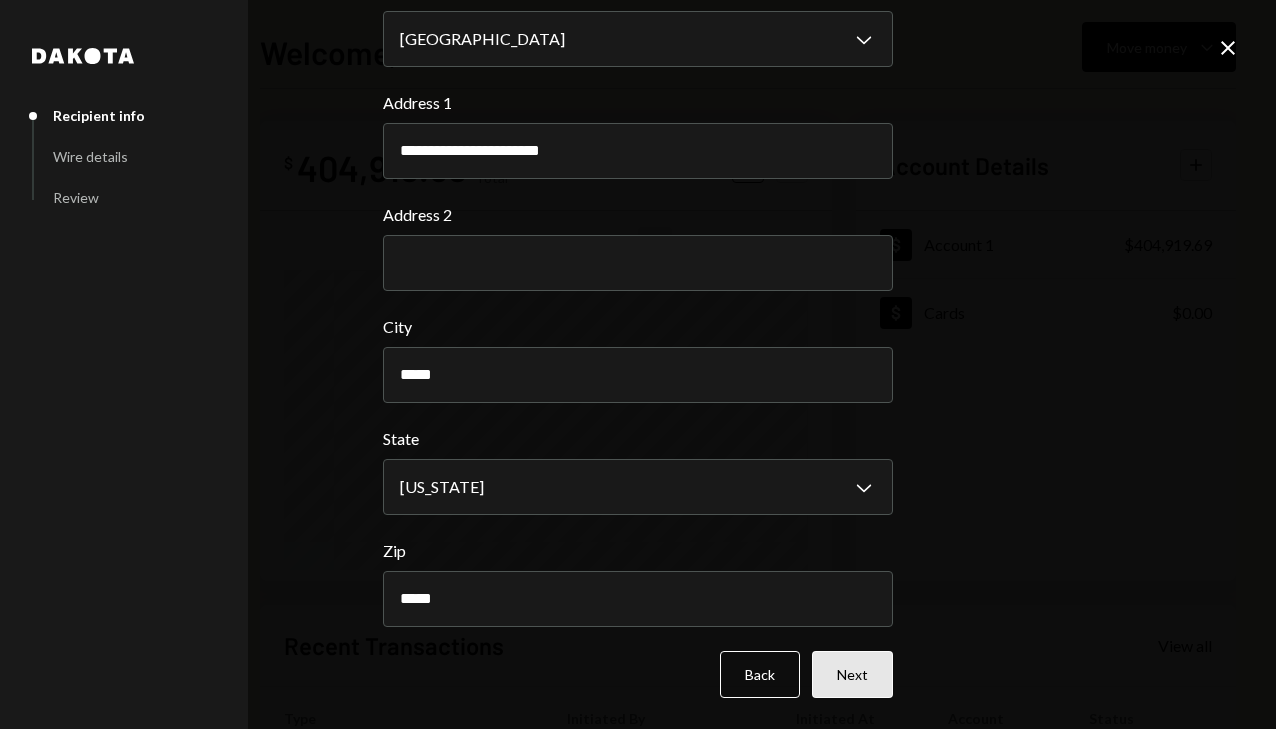 type on "*****" 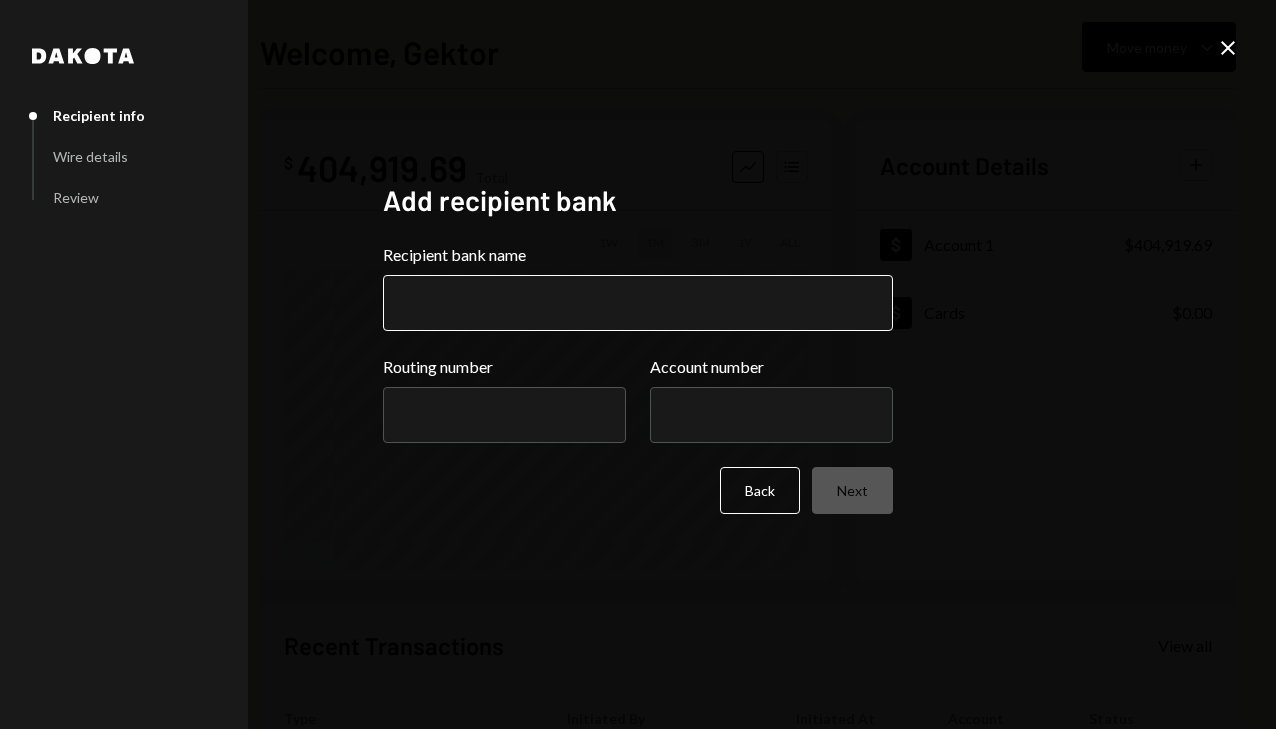click on "Recipient bank name" at bounding box center (638, 303) 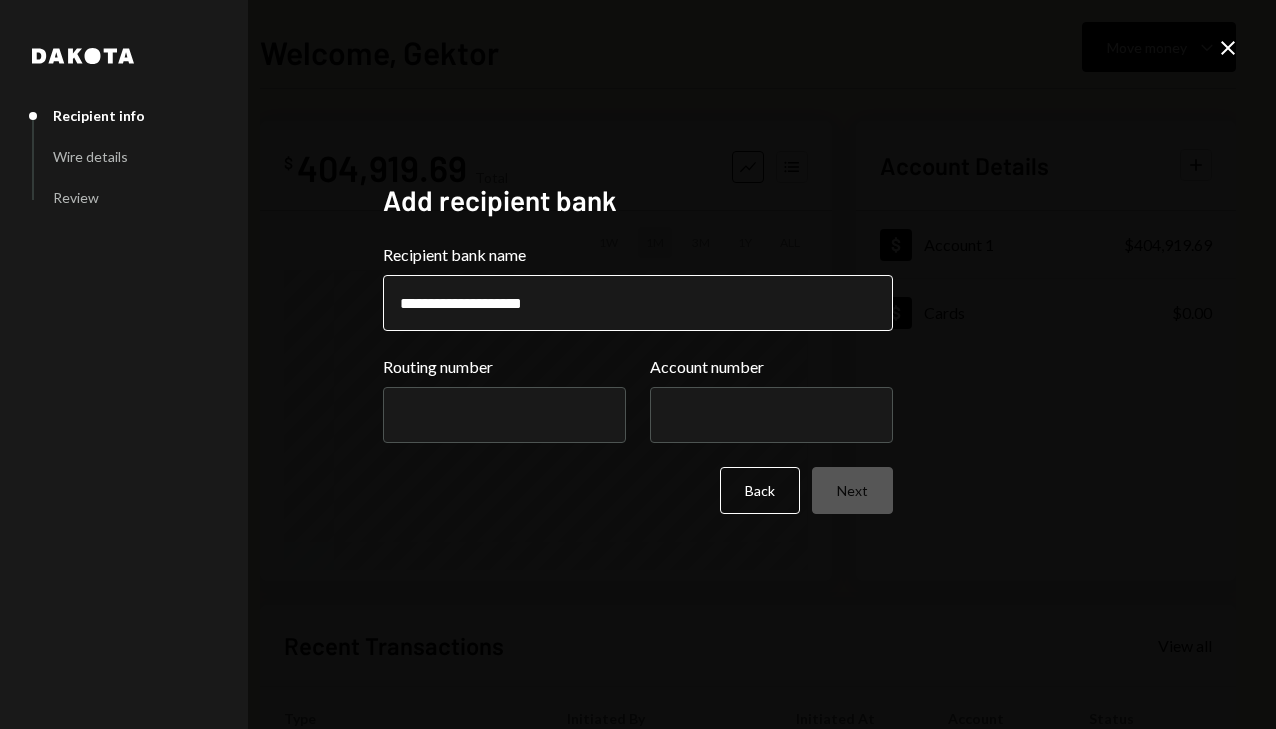 click on "**********" at bounding box center [638, 303] 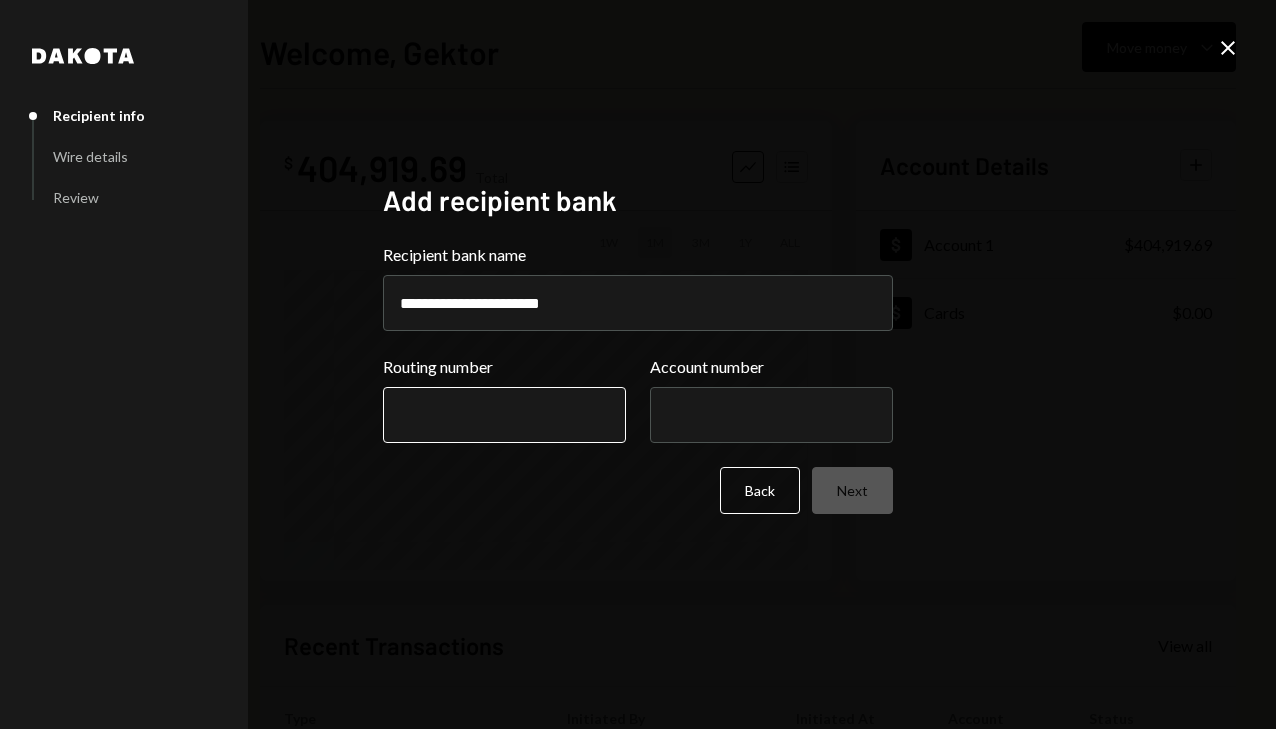 type on "**********" 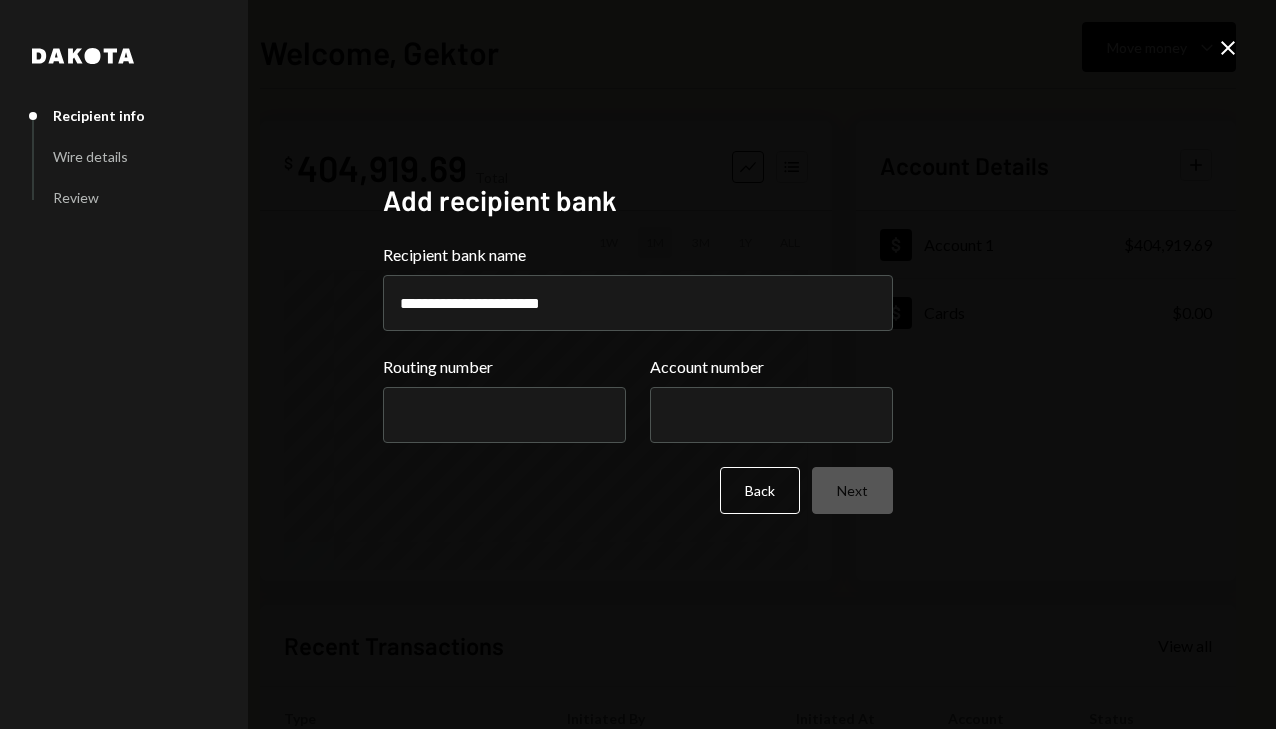 paste on "*********" 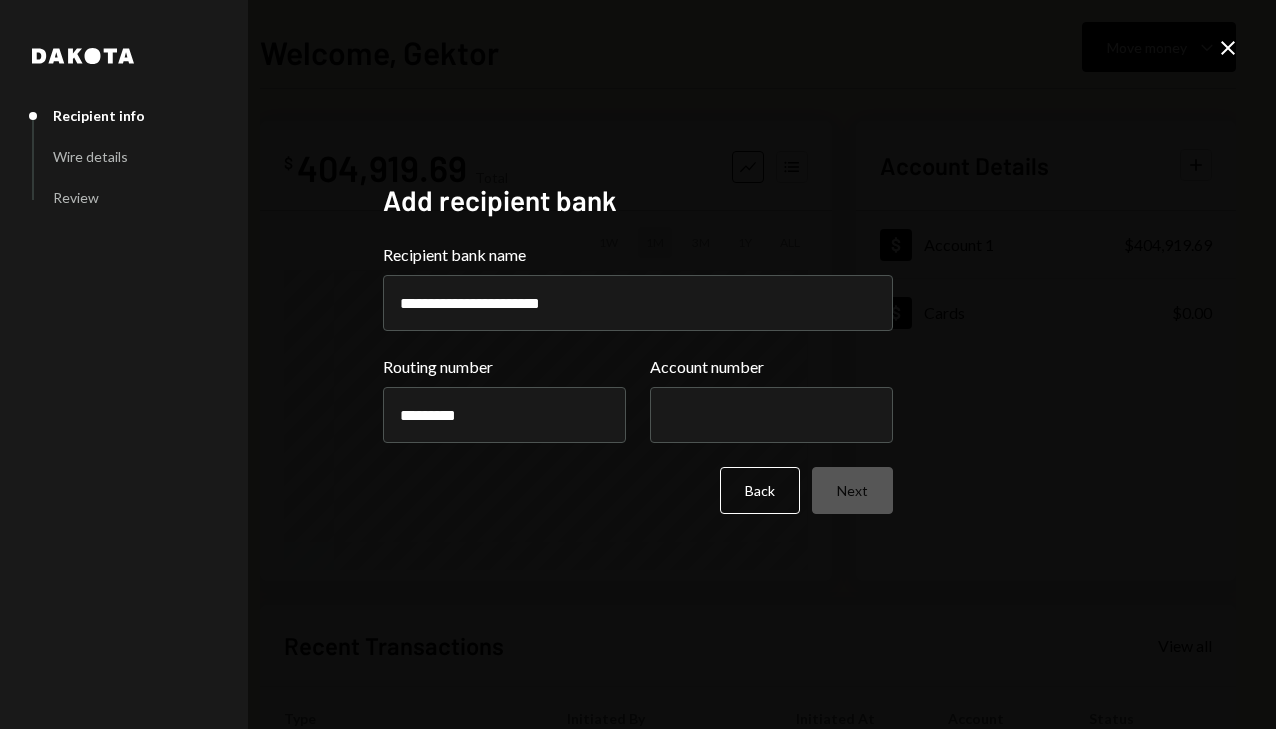 type on "*********" 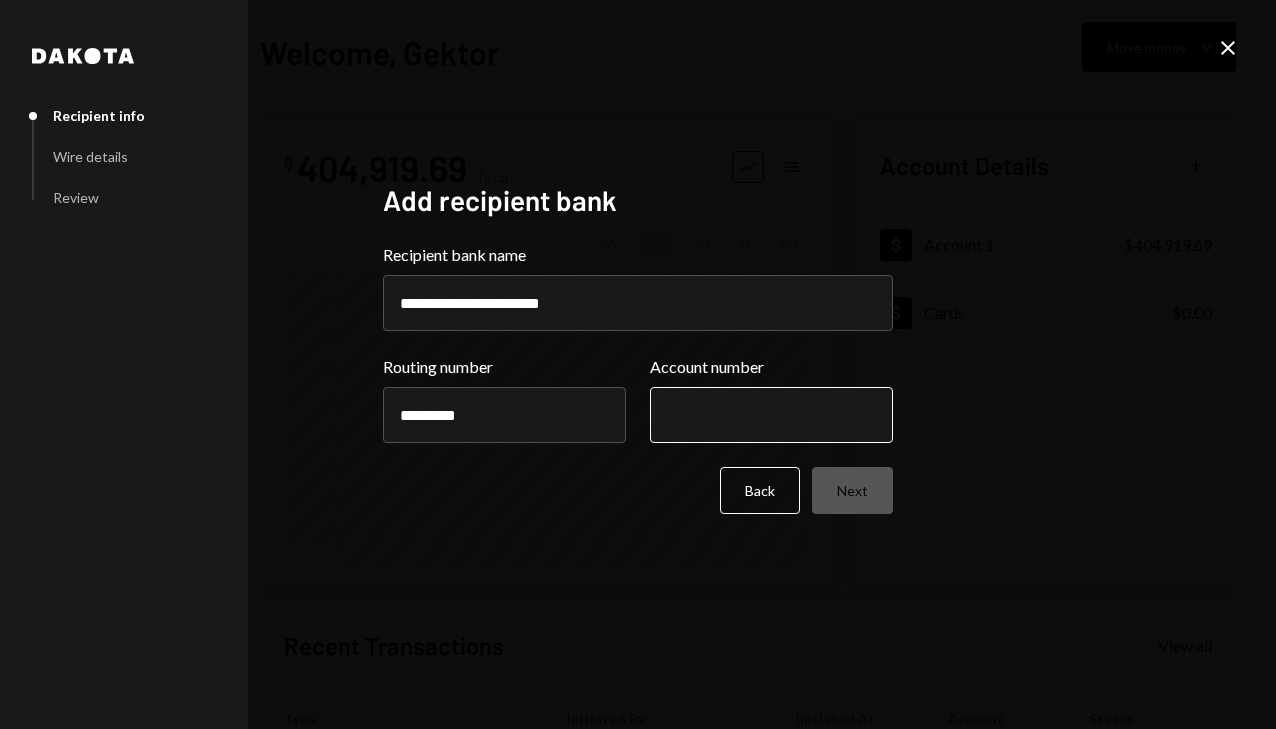 click on "Account number" at bounding box center [771, 415] 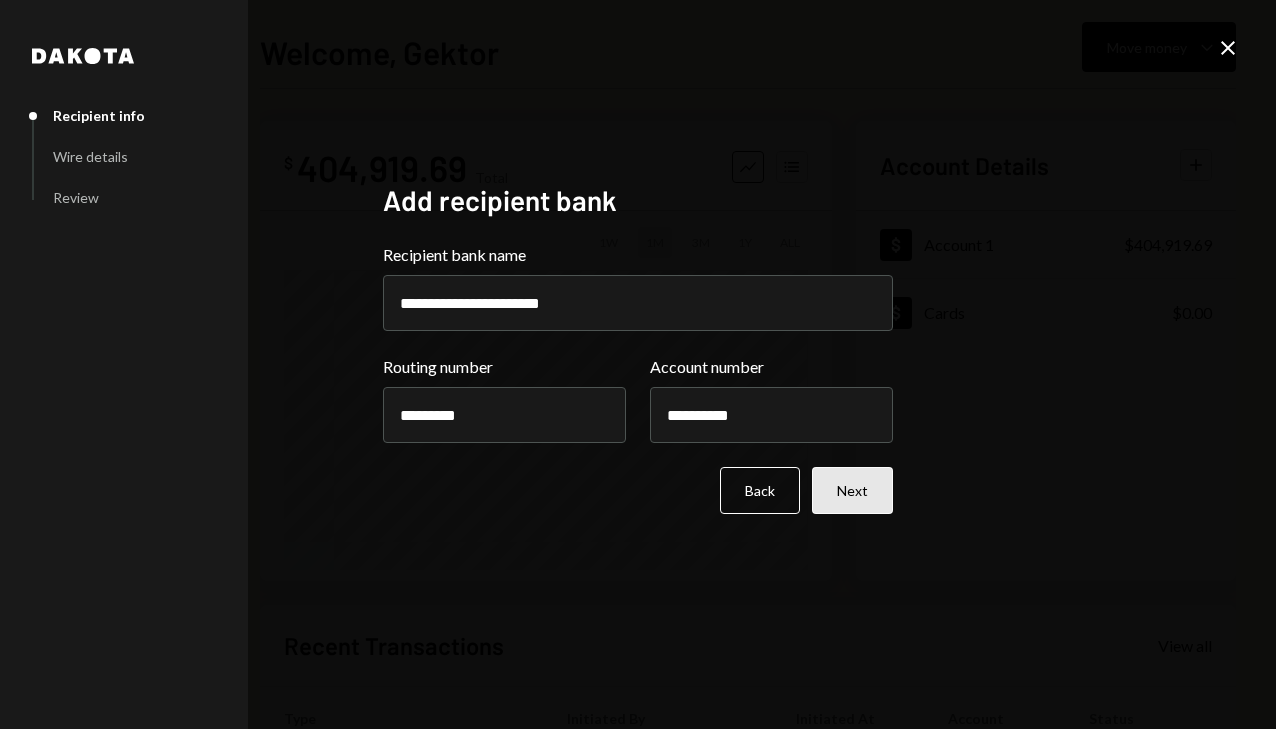 type on "**********" 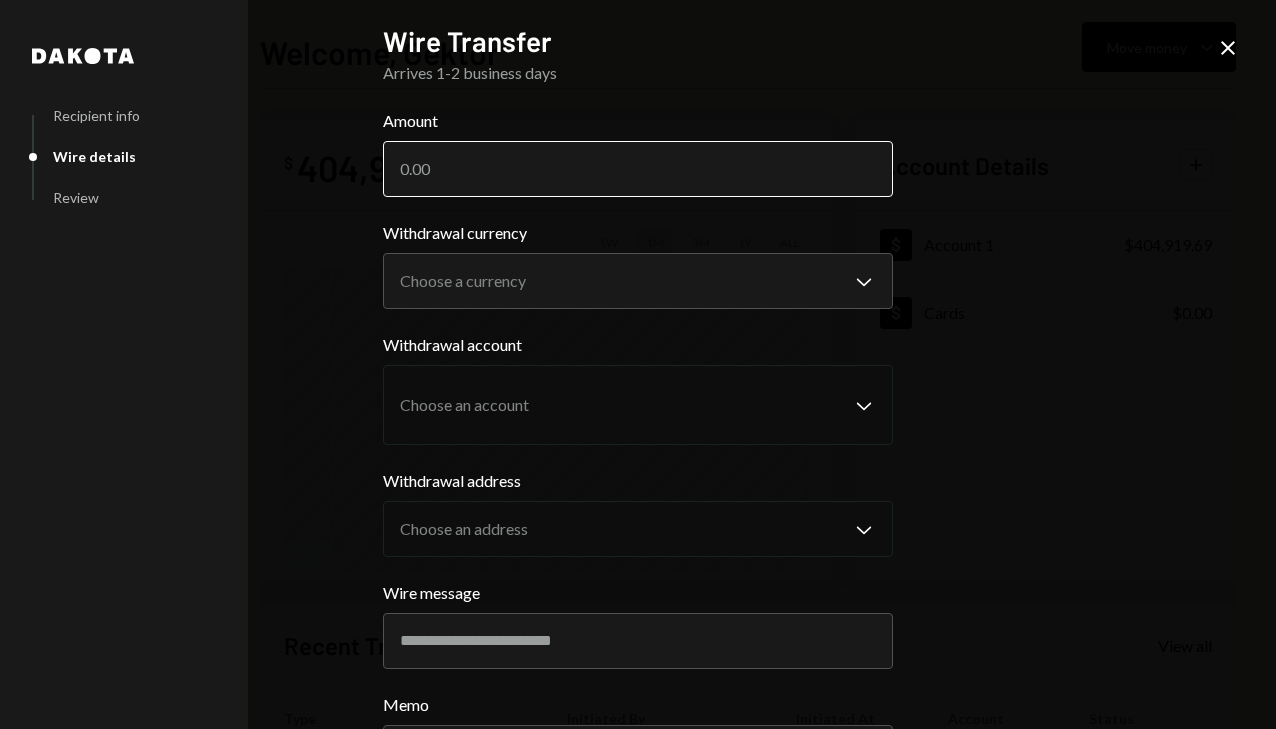 click on "Amount" at bounding box center [638, 169] 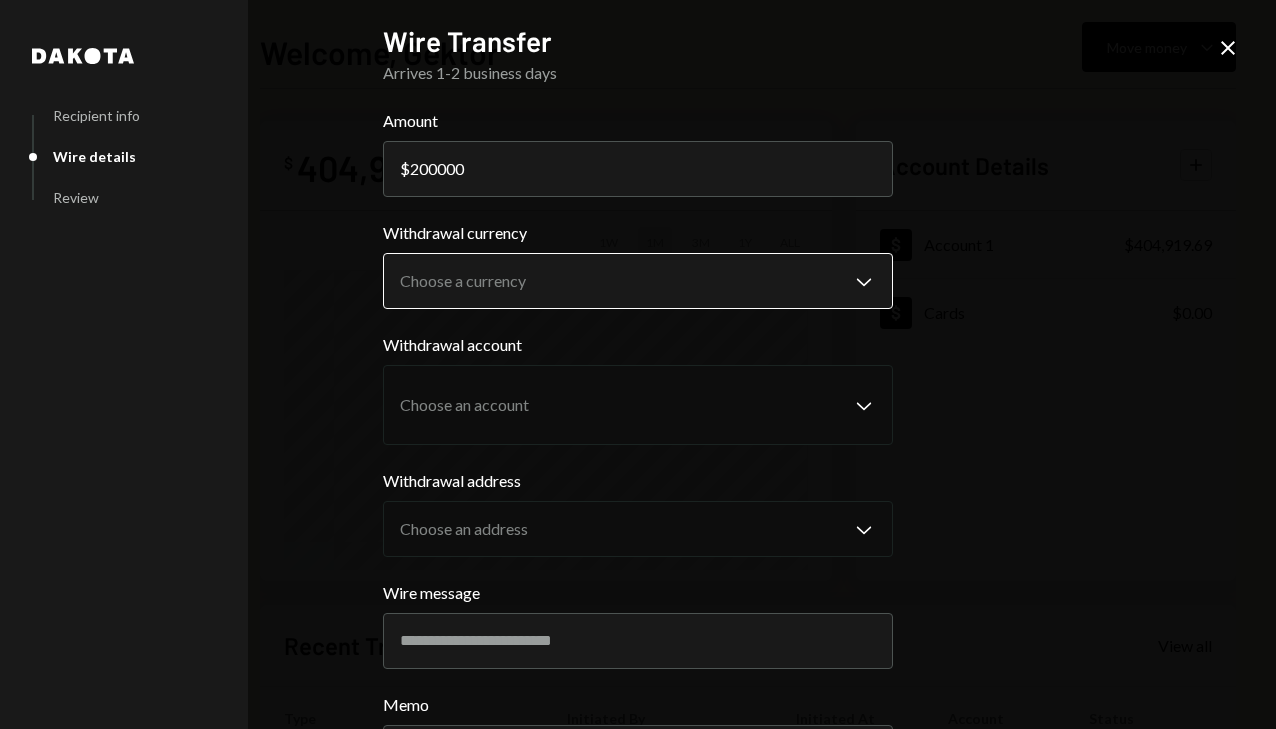 type on "200000" 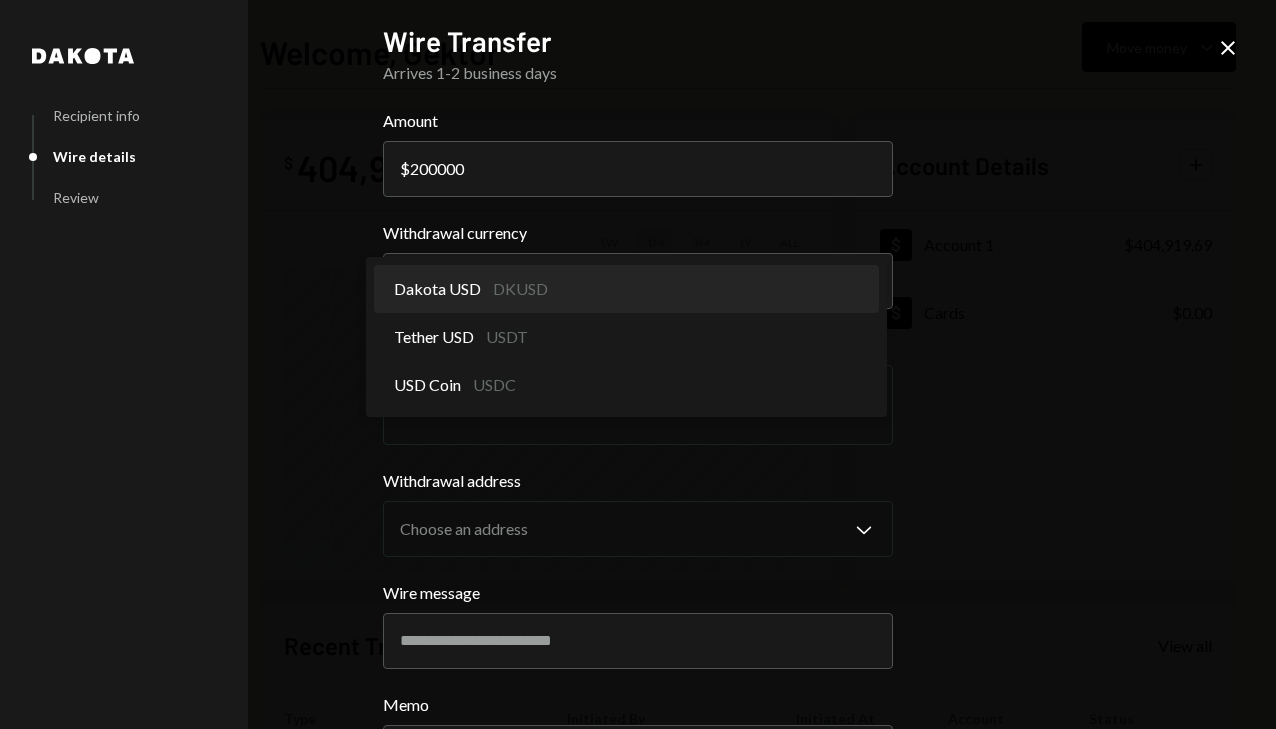 select on "*****" 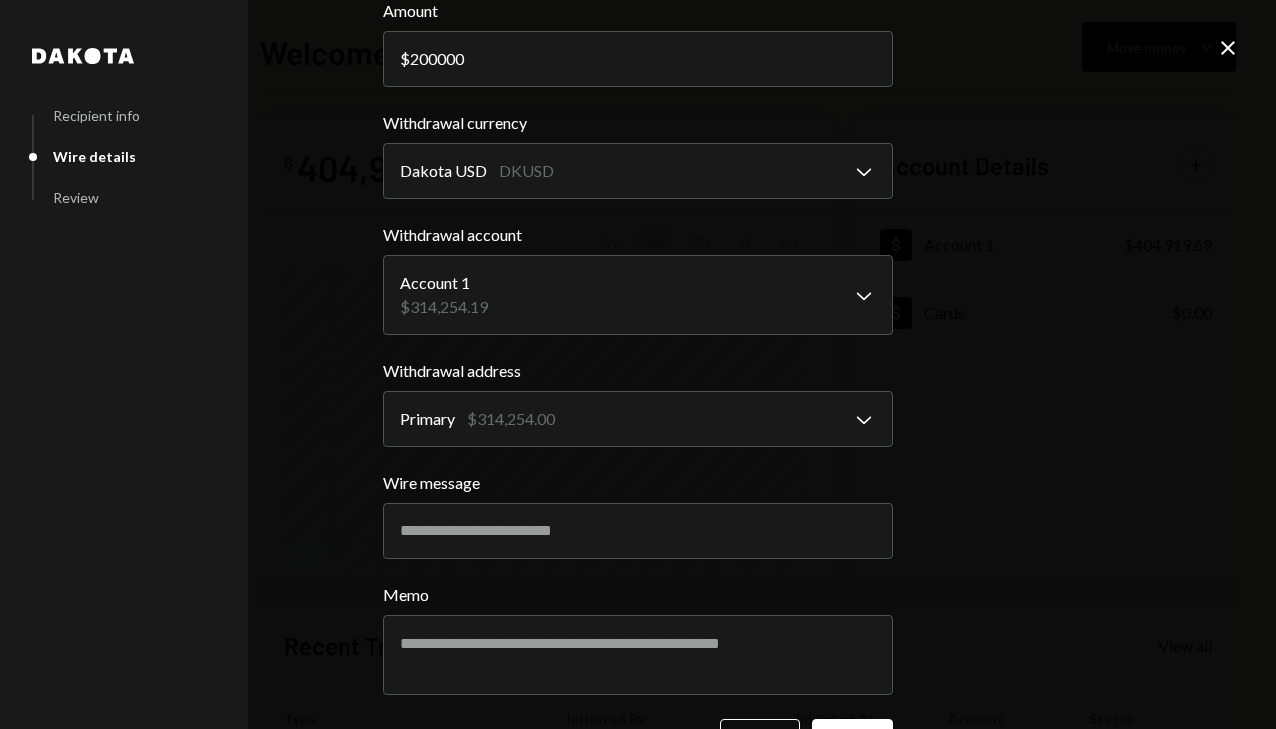 scroll, scrollTop: 178, scrollLeft: 0, axis: vertical 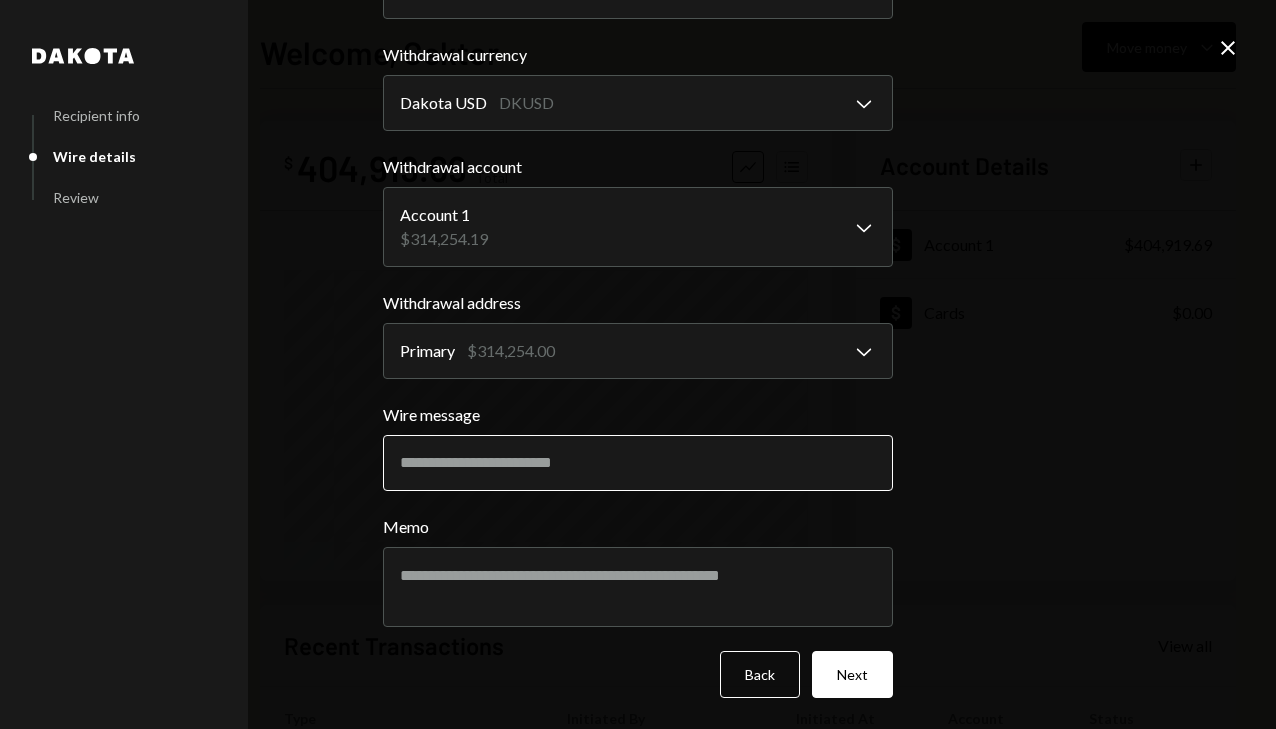 click on "Wire message" at bounding box center (638, 463) 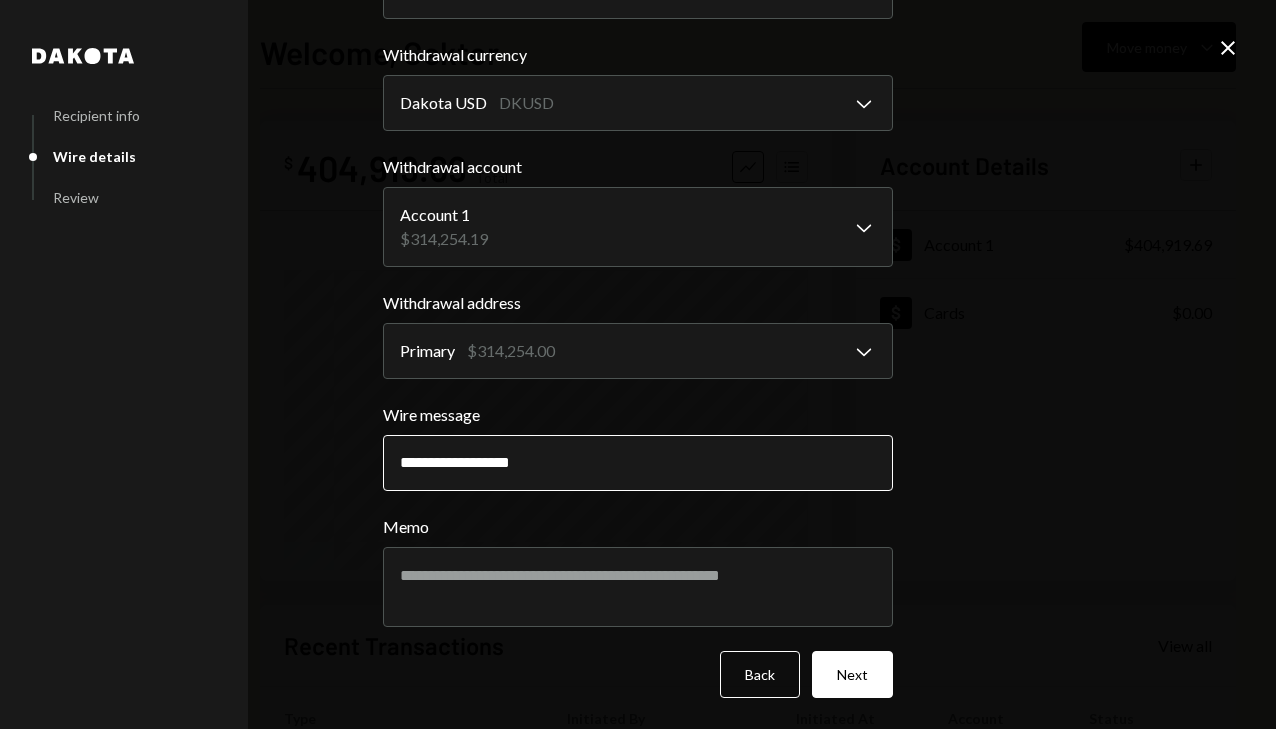 click on "**********" at bounding box center (638, 463) 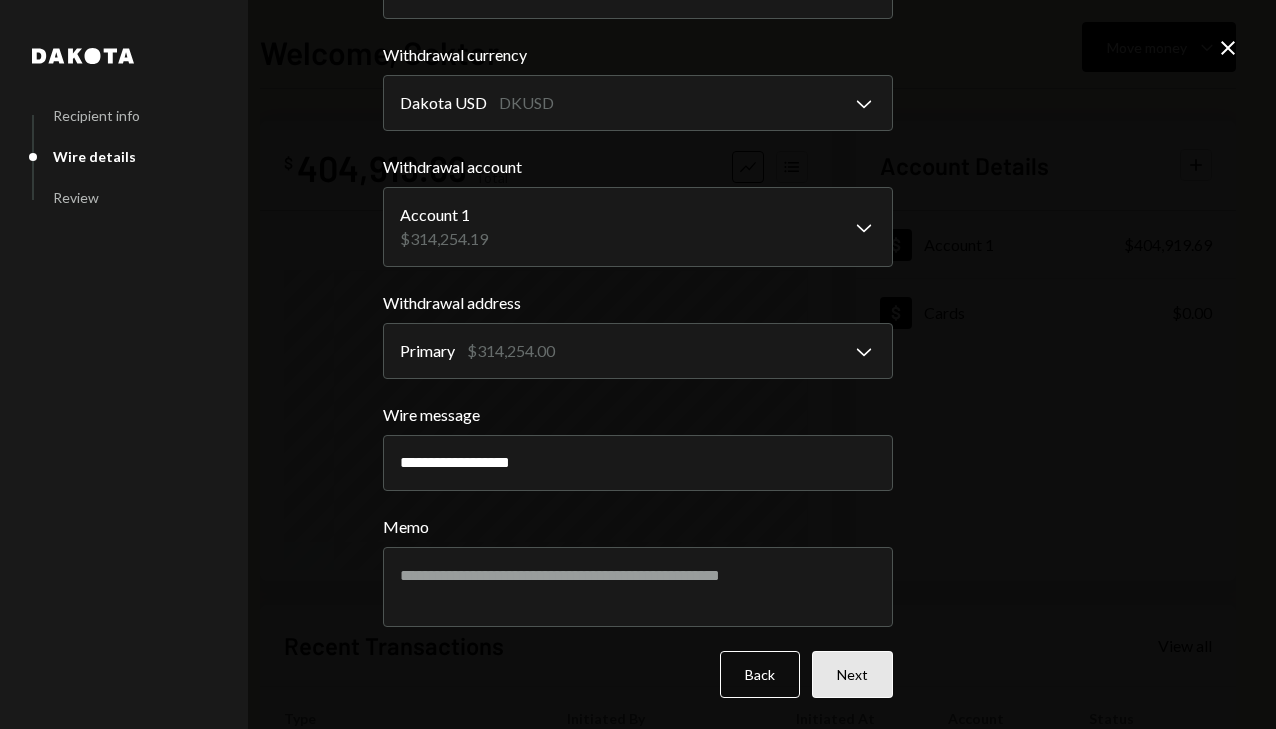 type on "**********" 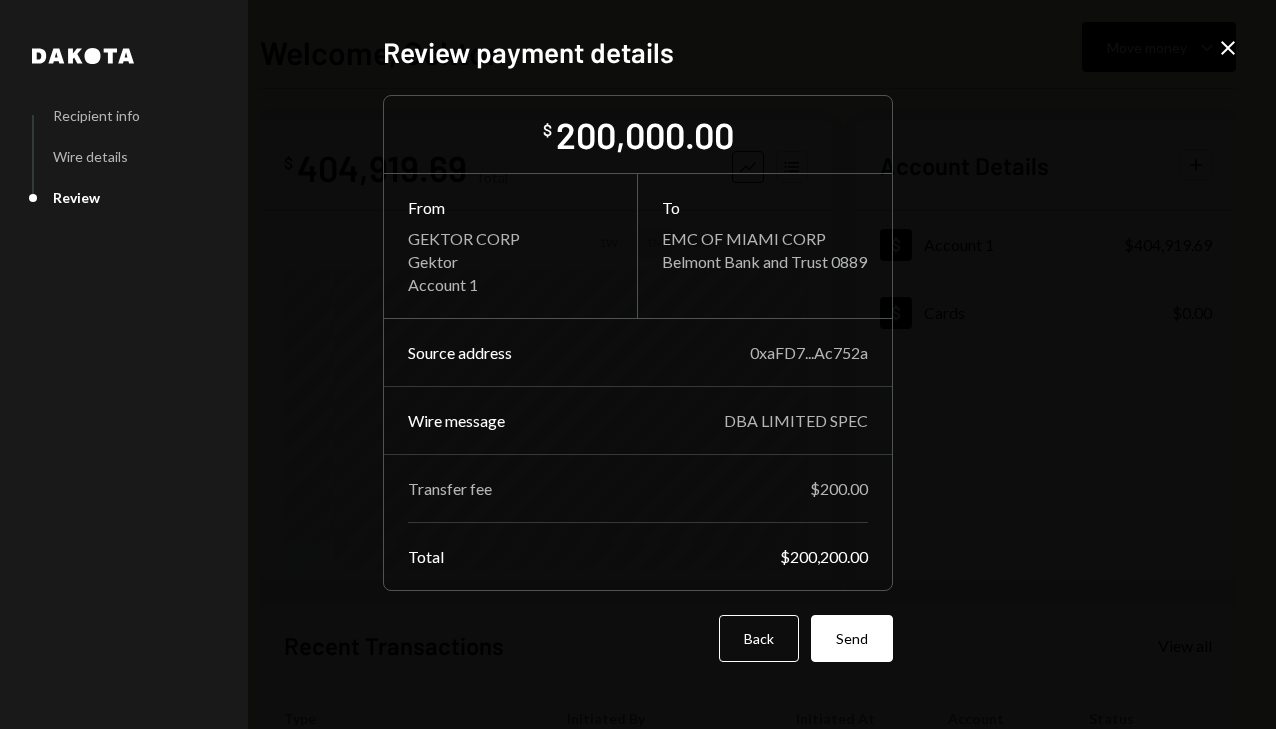 scroll, scrollTop: 0, scrollLeft: 0, axis: both 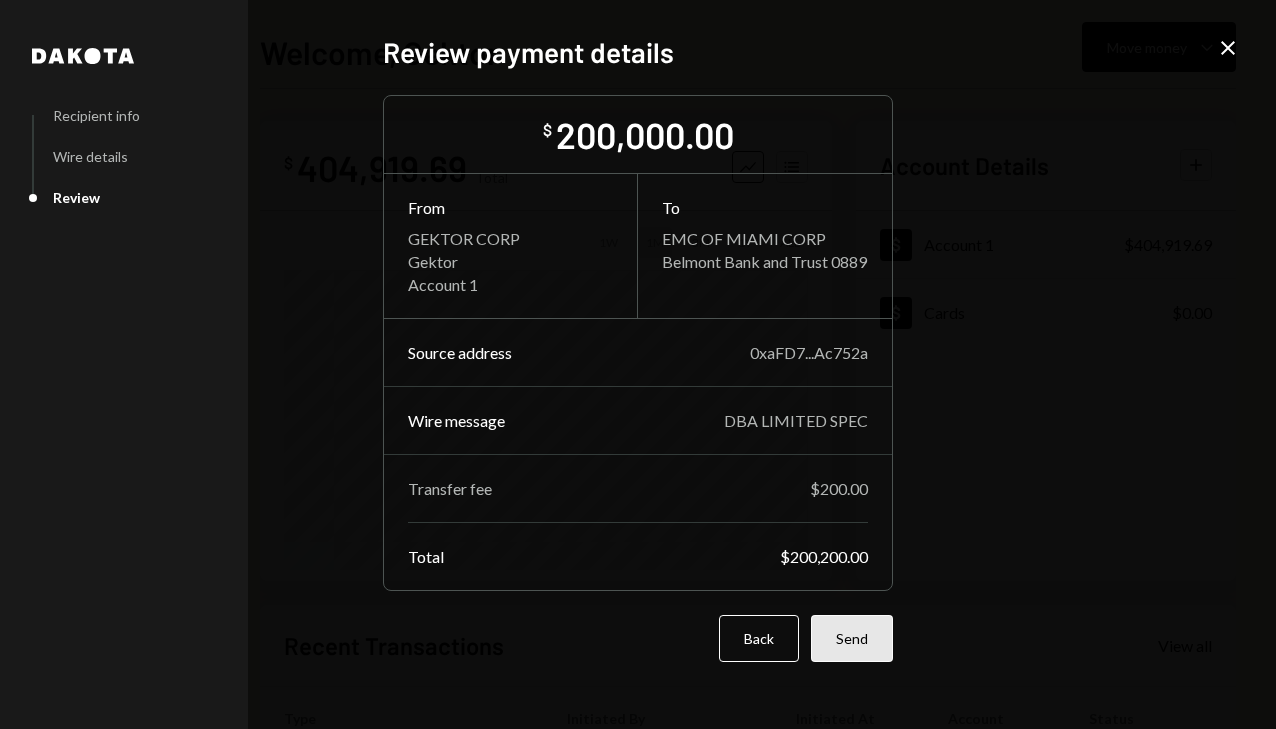 click on "Send" at bounding box center (852, 638) 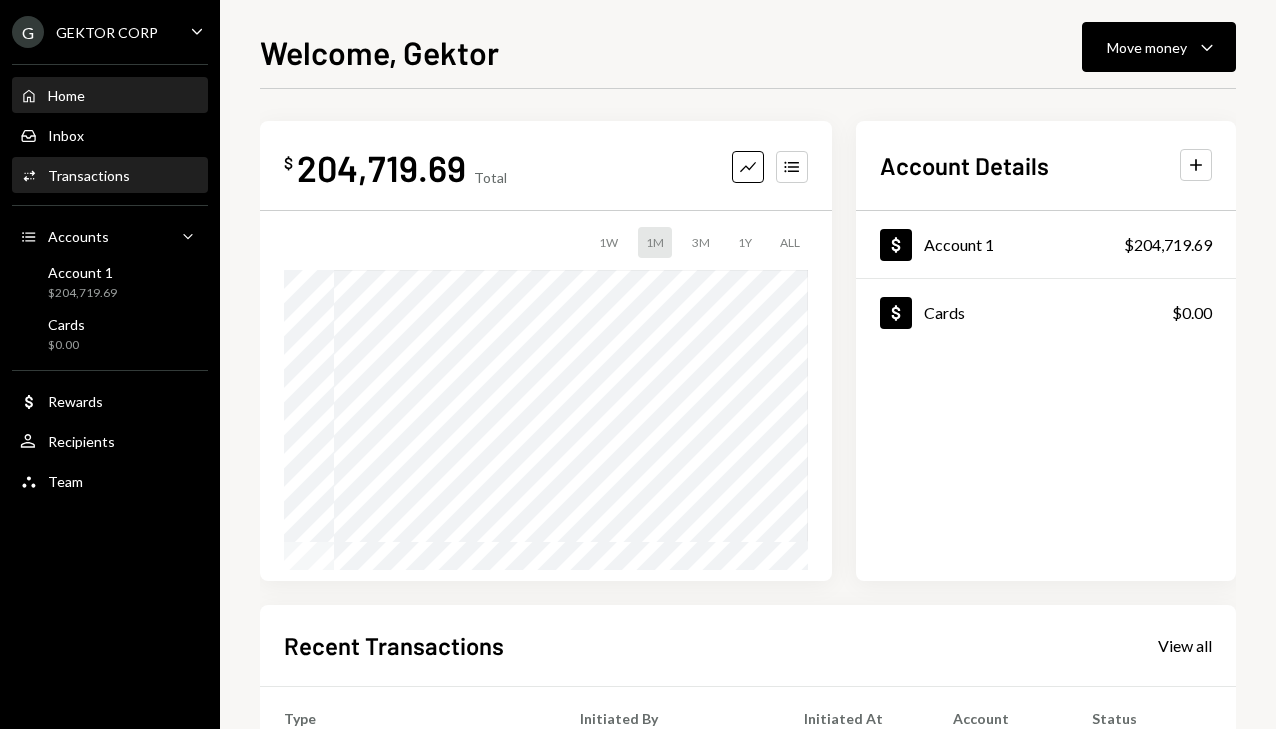 click on "Transactions" at bounding box center (89, 175) 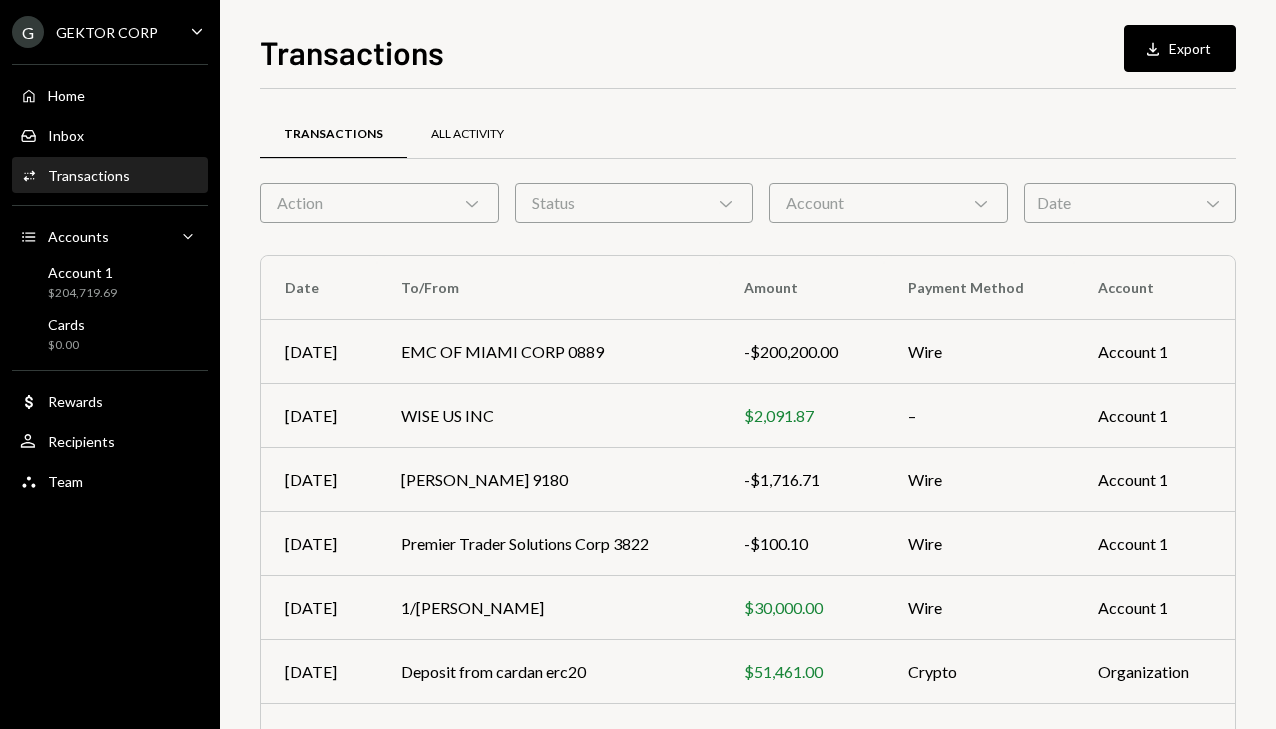 click on "All Activity" at bounding box center [467, 135] 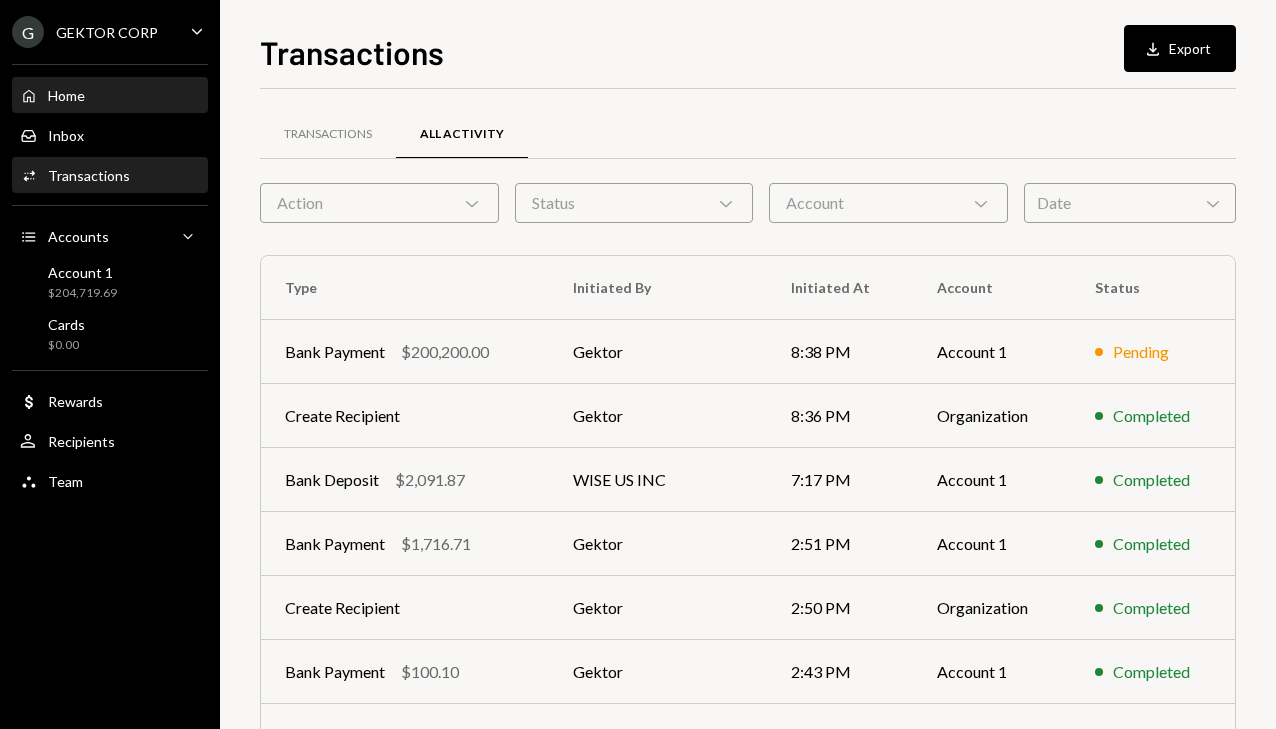 click on "Home Home" at bounding box center [110, 96] 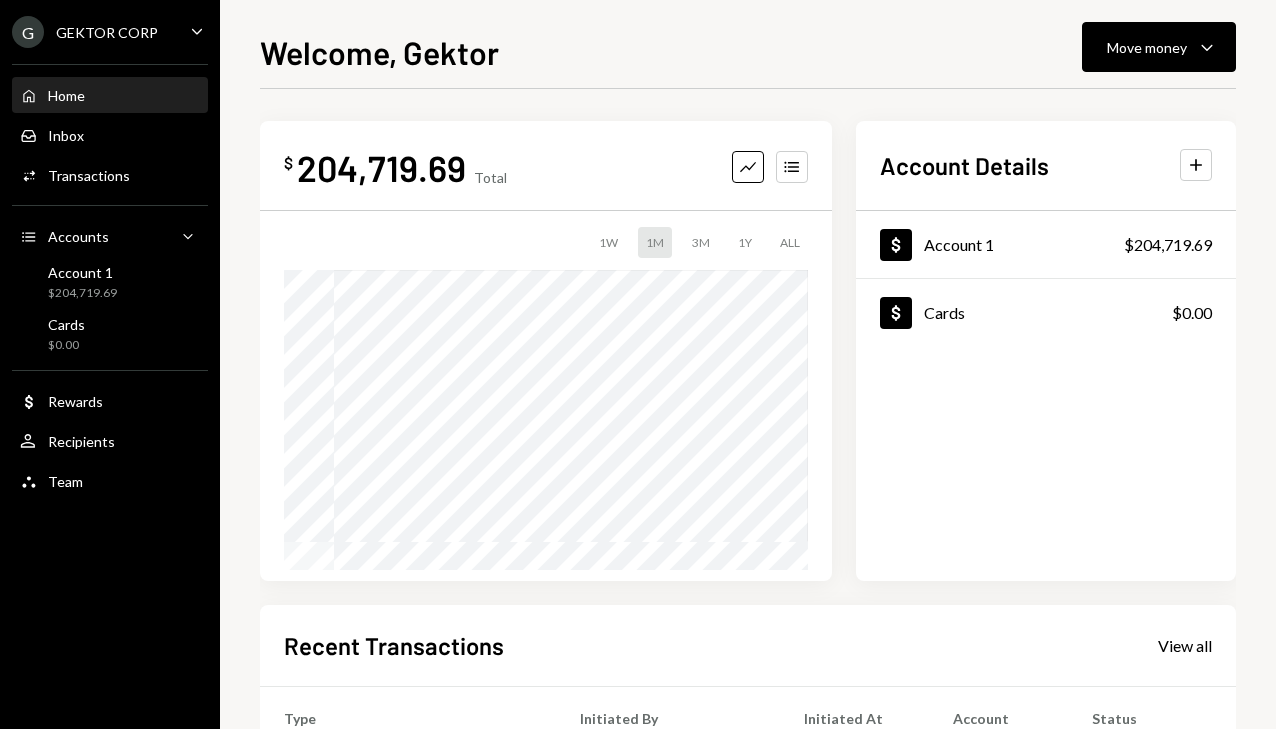 click on "Home Home Inbox Inbox Activities Transactions Accounts Accounts Caret Down Account 1 $204,719.69 Cards $0.00 Dollar Rewards User Recipients Team Team" at bounding box center [110, 277] 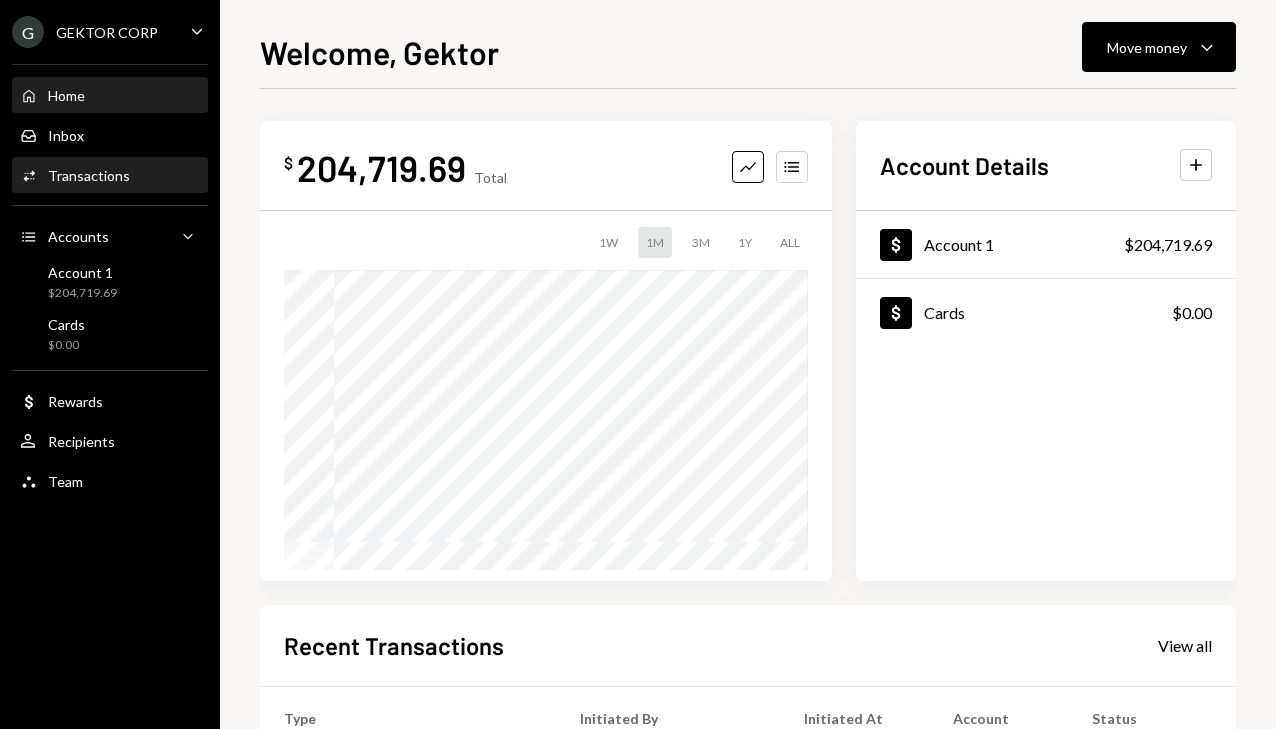 click on "Activities Transactions" at bounding box center (110, 176) 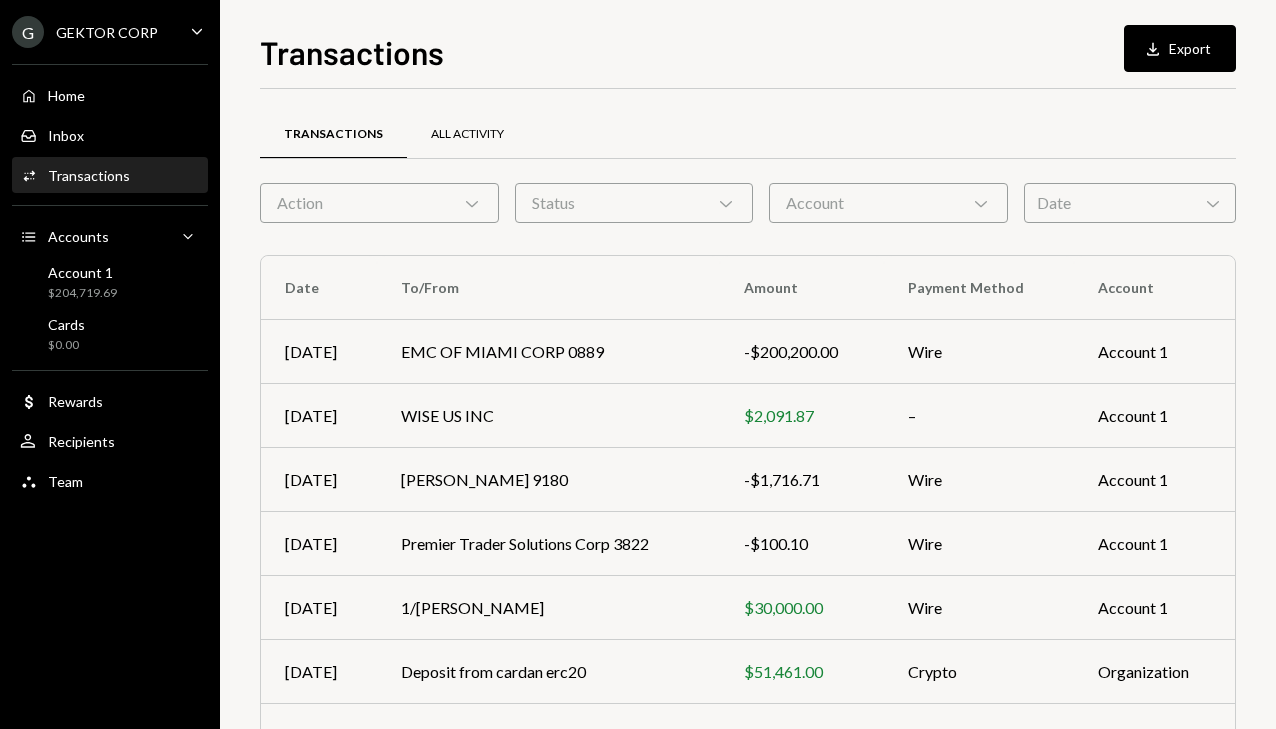 click on "All Activity" at bounding box center (467, 134) 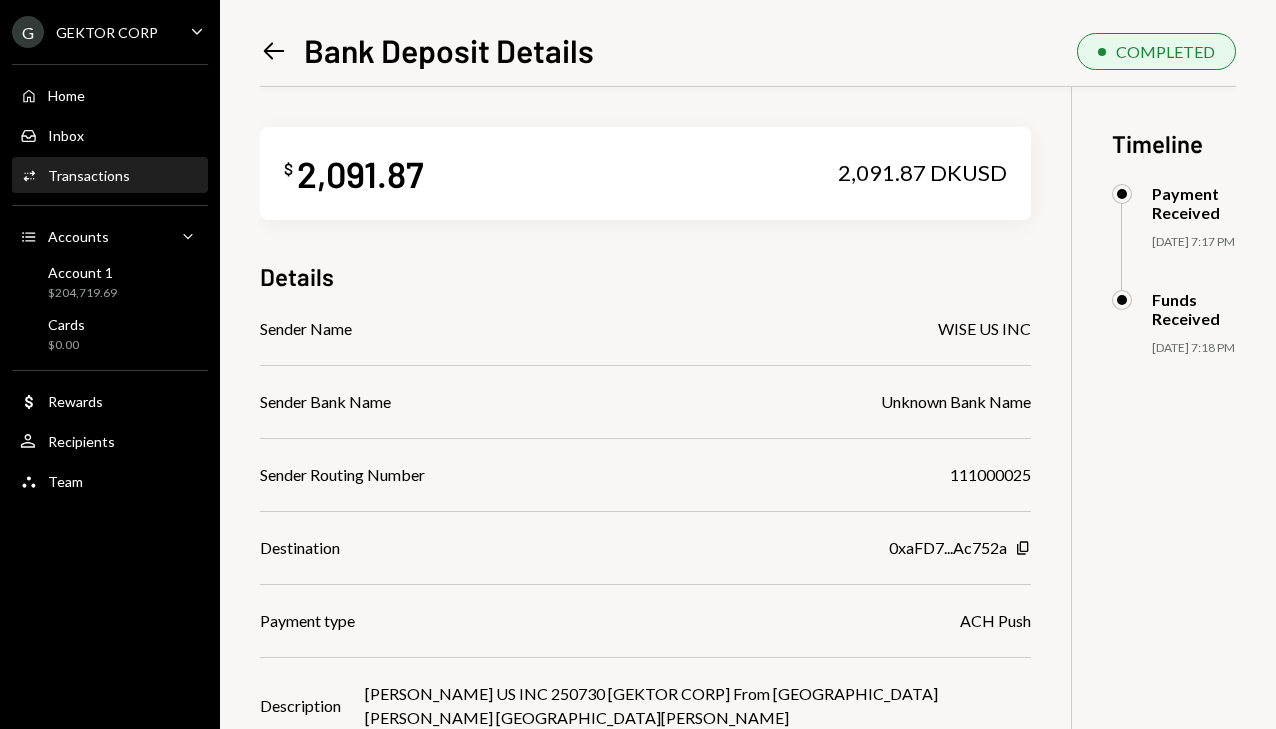 scroll, scrollTop: 0, scrollLeft: 0, axis: both 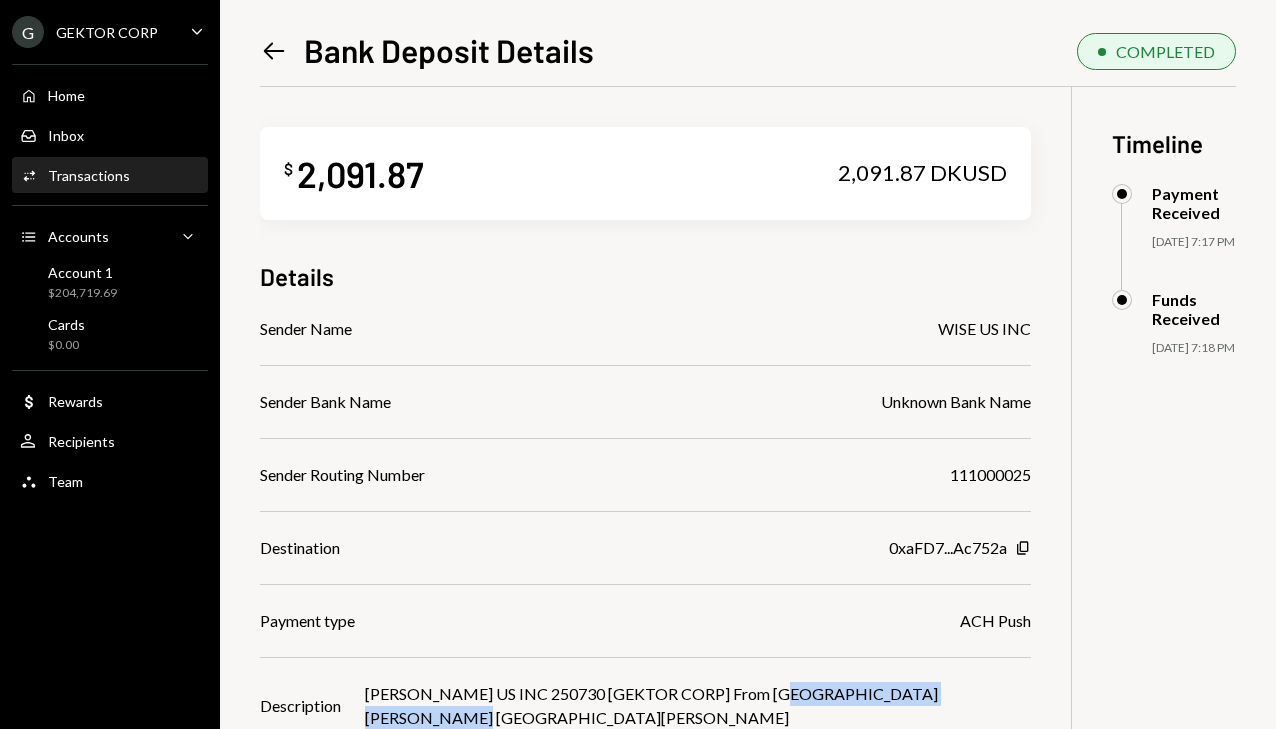 click on "Left Arrow" 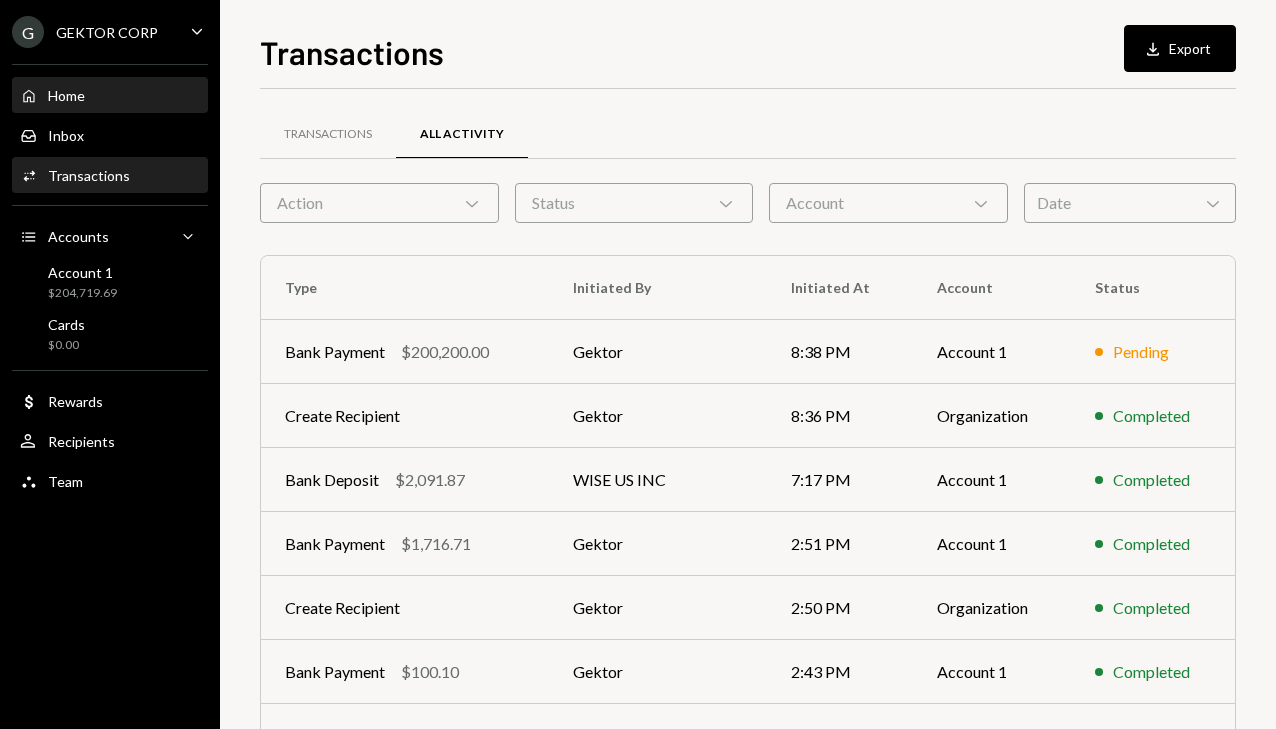 click on "Home" at bounding box center (66, 95) 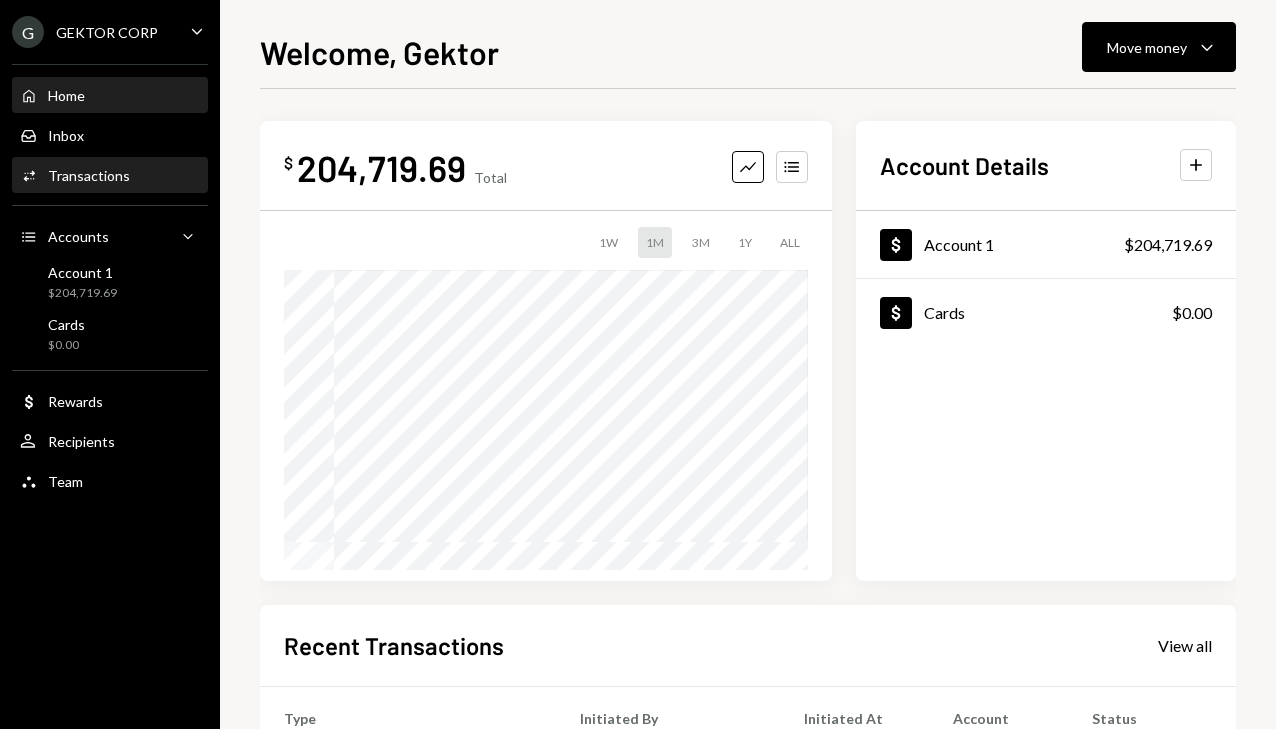 click on "Activities Transactions" at bounding box center [110, 176] 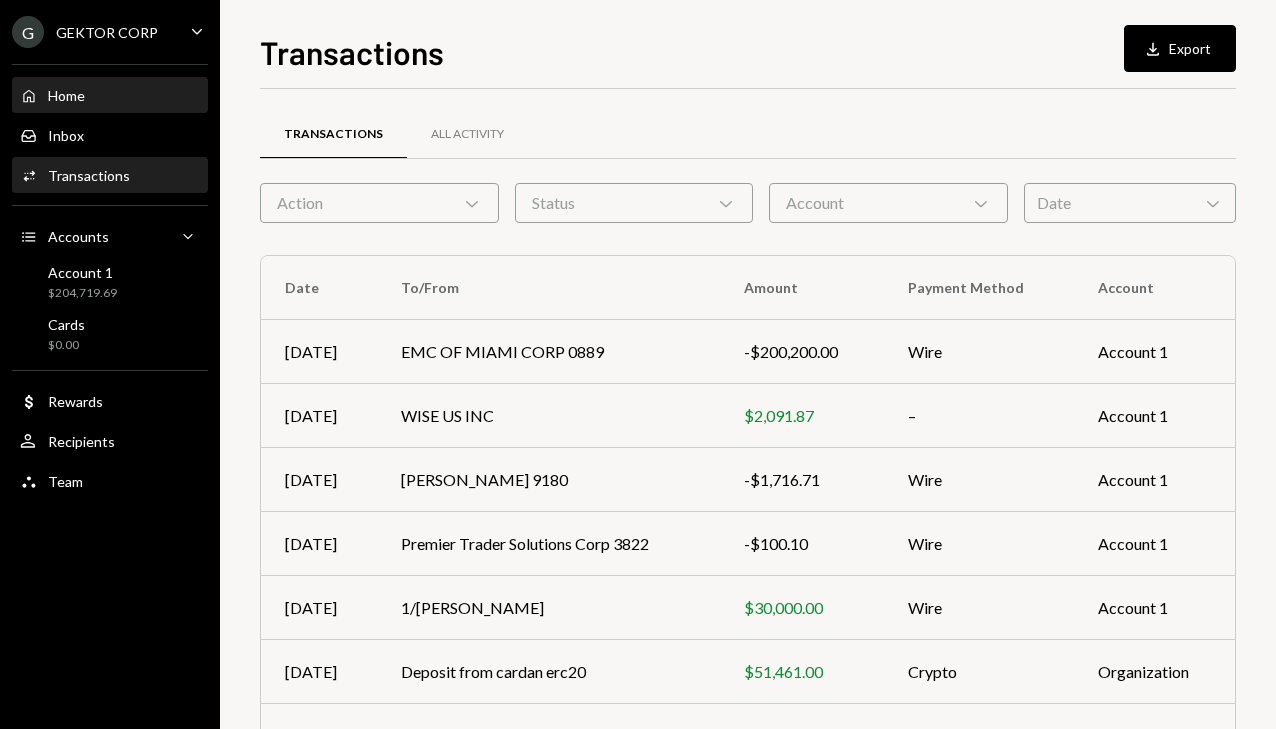 click on "Home Home" at bounding box center [110, 96] 